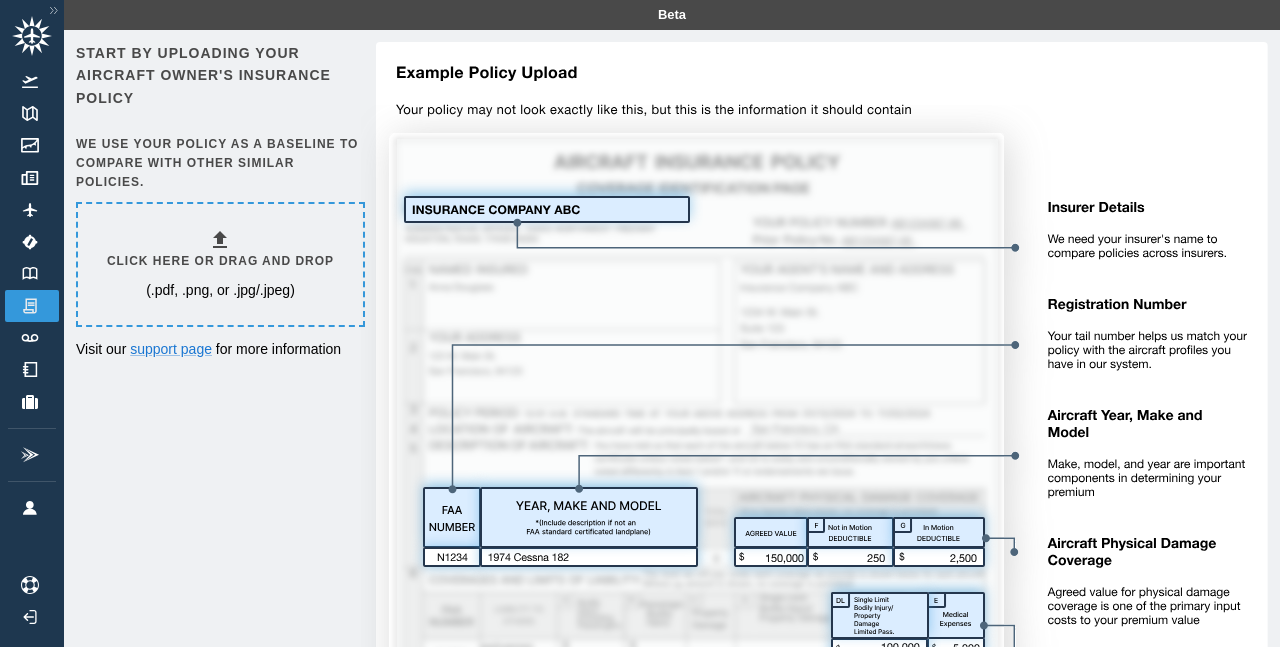 scroll, scrollTop: 0, scrollLeft: 0, axis: both 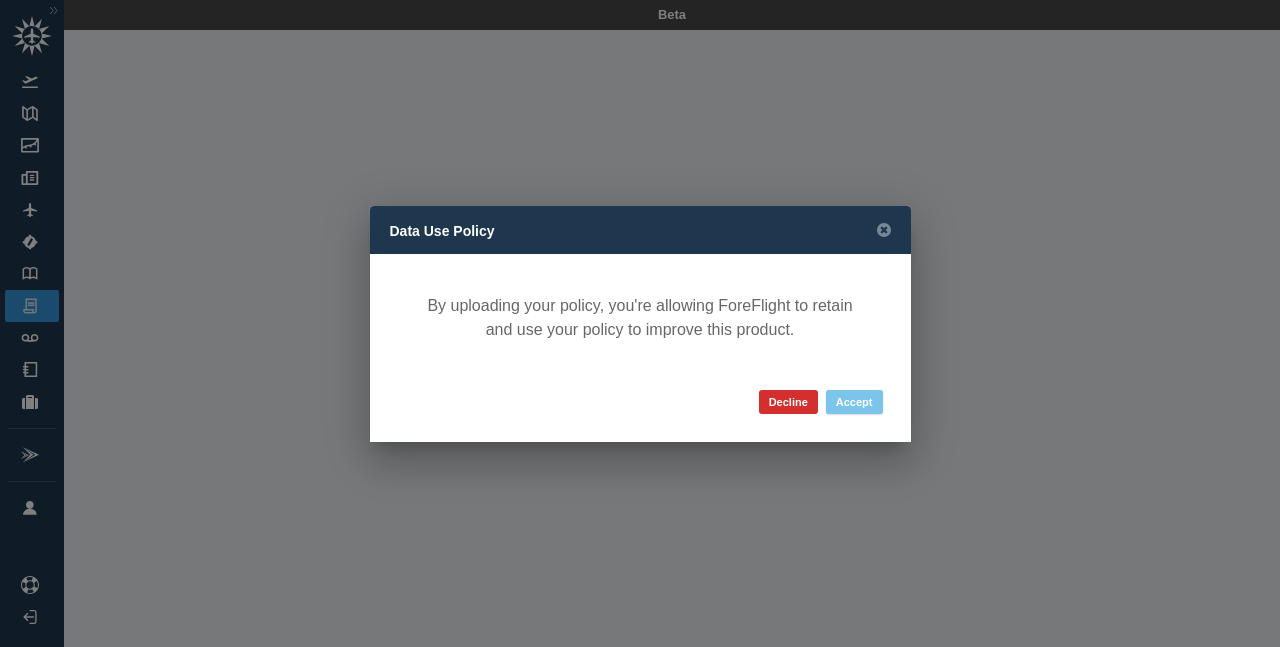 click on "Accept" at bounding box center [854, 402] 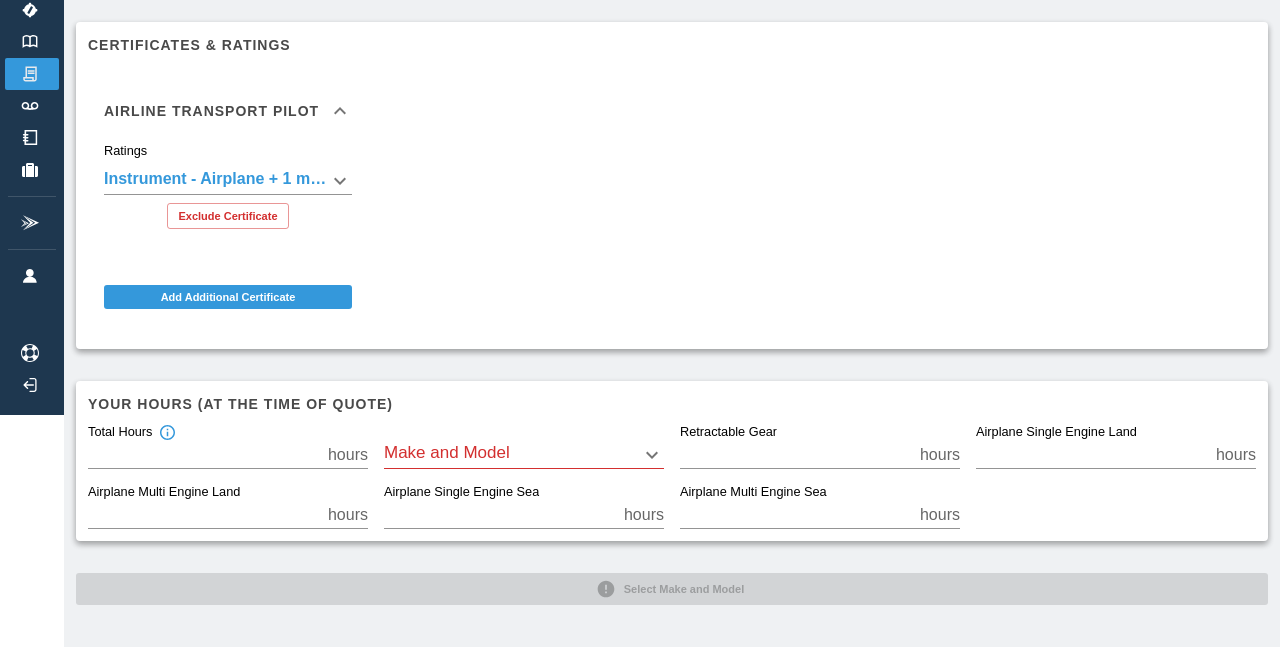 scroll, scrollTop: 231, scrollLeft: 0, axis: vertical 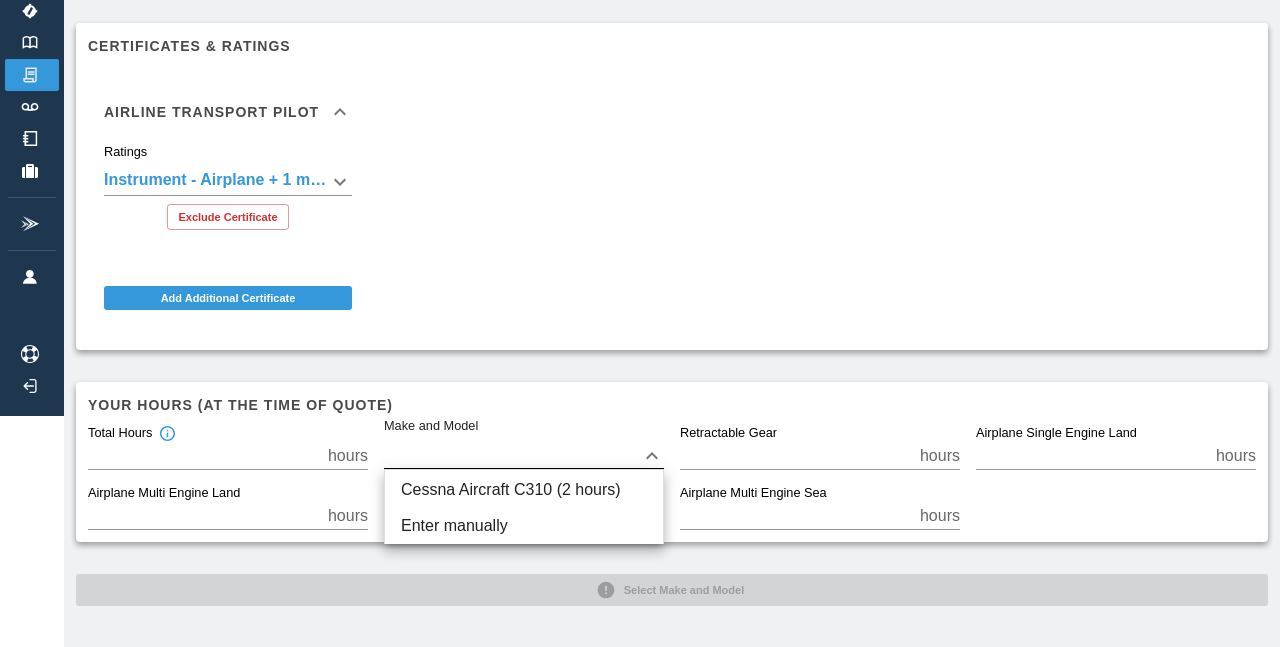 click on "**********" at bounding box center [640, 92] 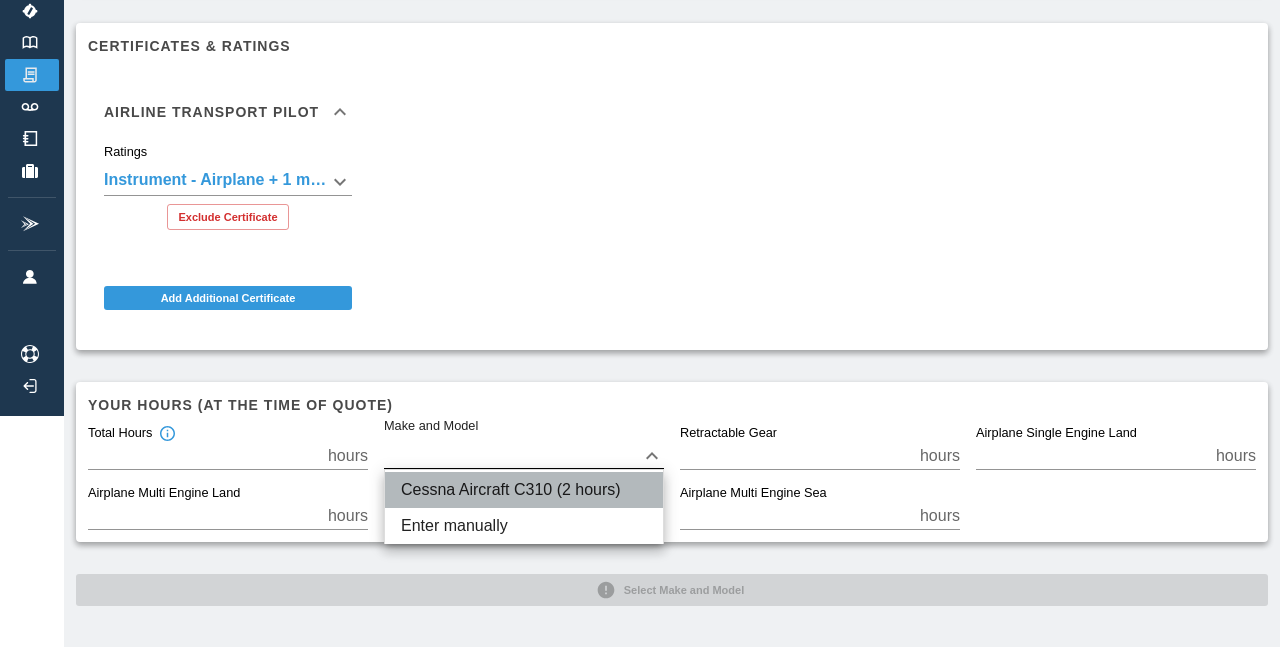 click on "Cessna Aircraft C310 (2 hours)" at bounding box center (524, 490) 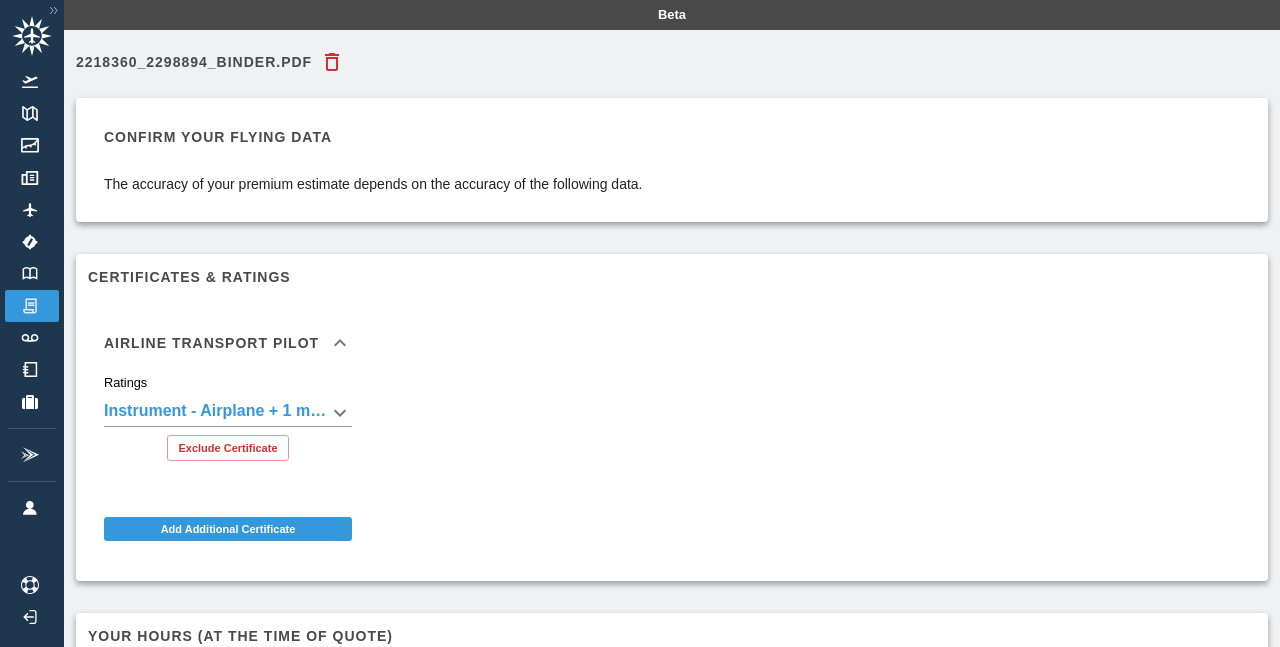 scroll, scrollTop: 0, scrollLeft: 0, axis: both 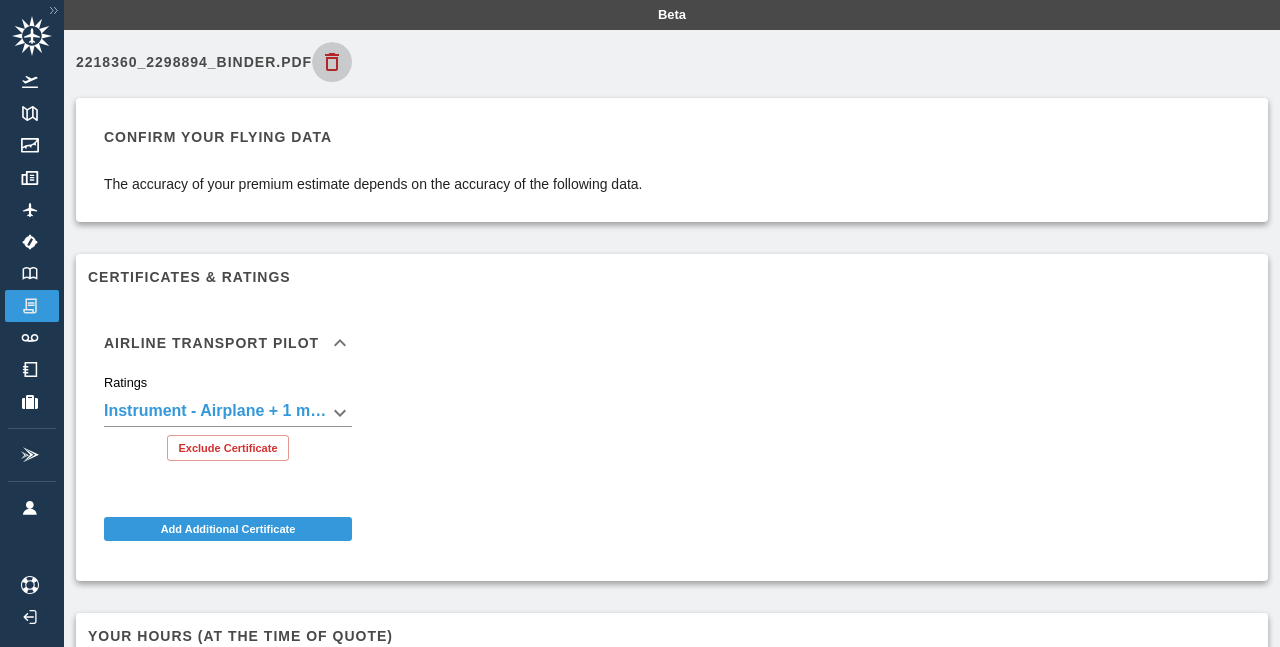 click 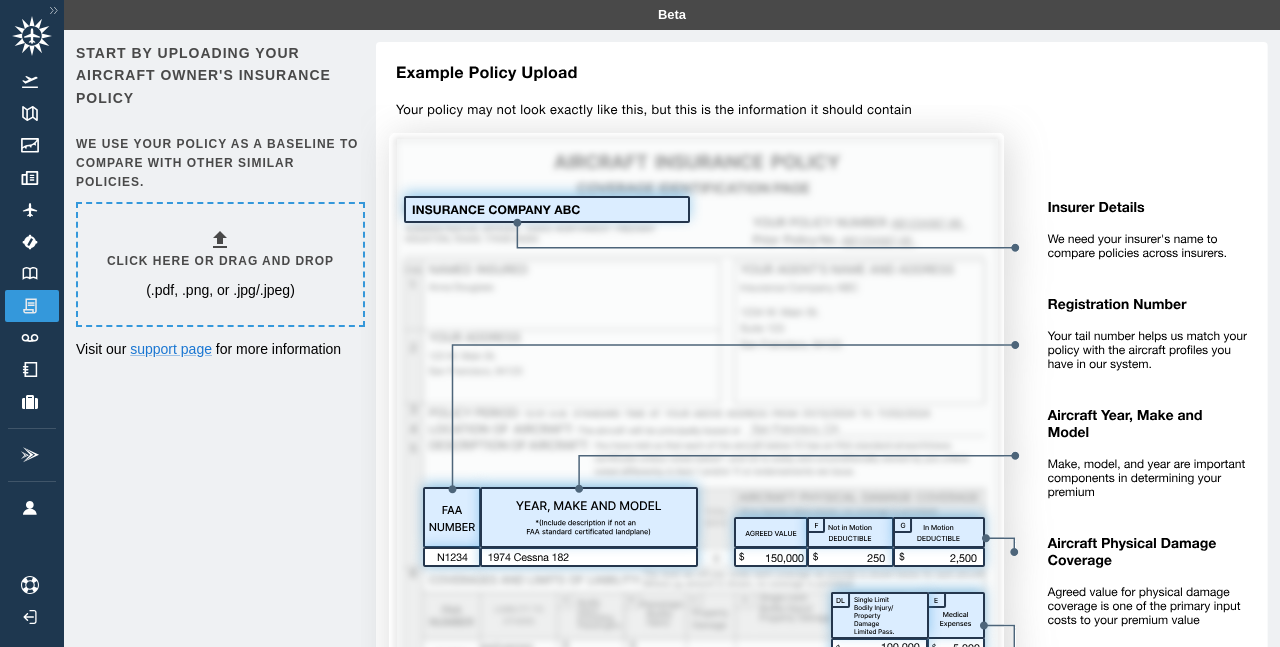 click on "(.pdf, .png, or .jpg/.jpeg)" at bounding box center (220, 290) 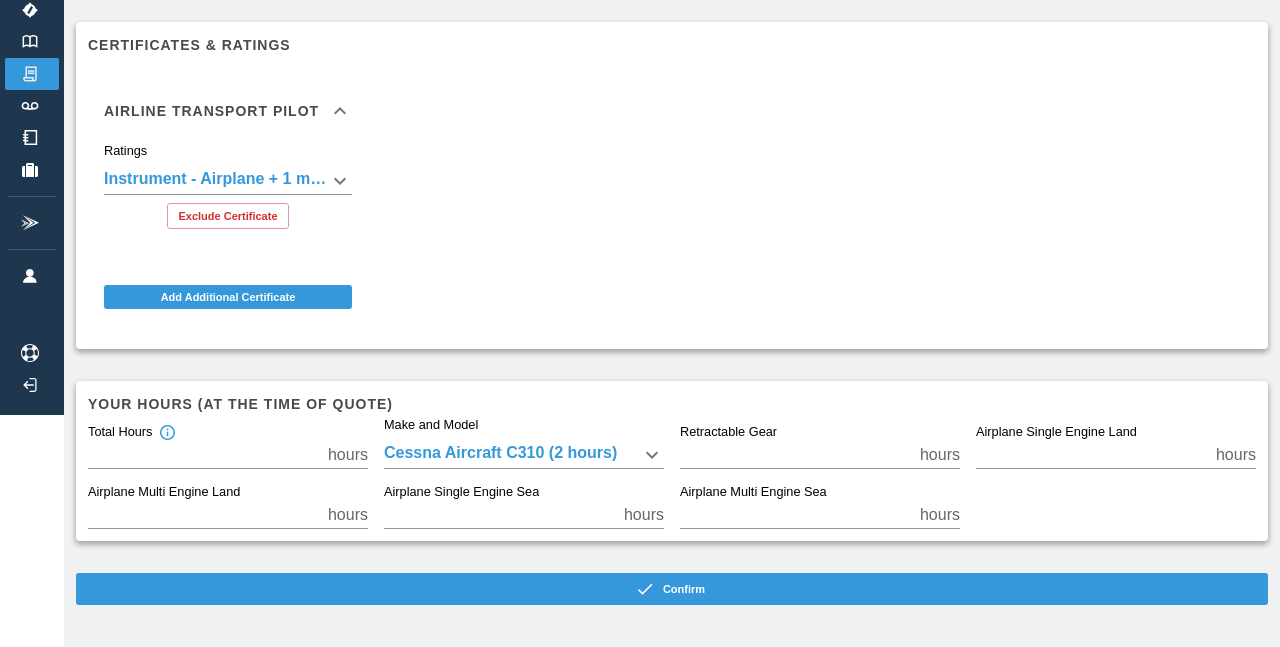 scroll, scrollTop: 231, scrollLeft: 0, axis: vertical 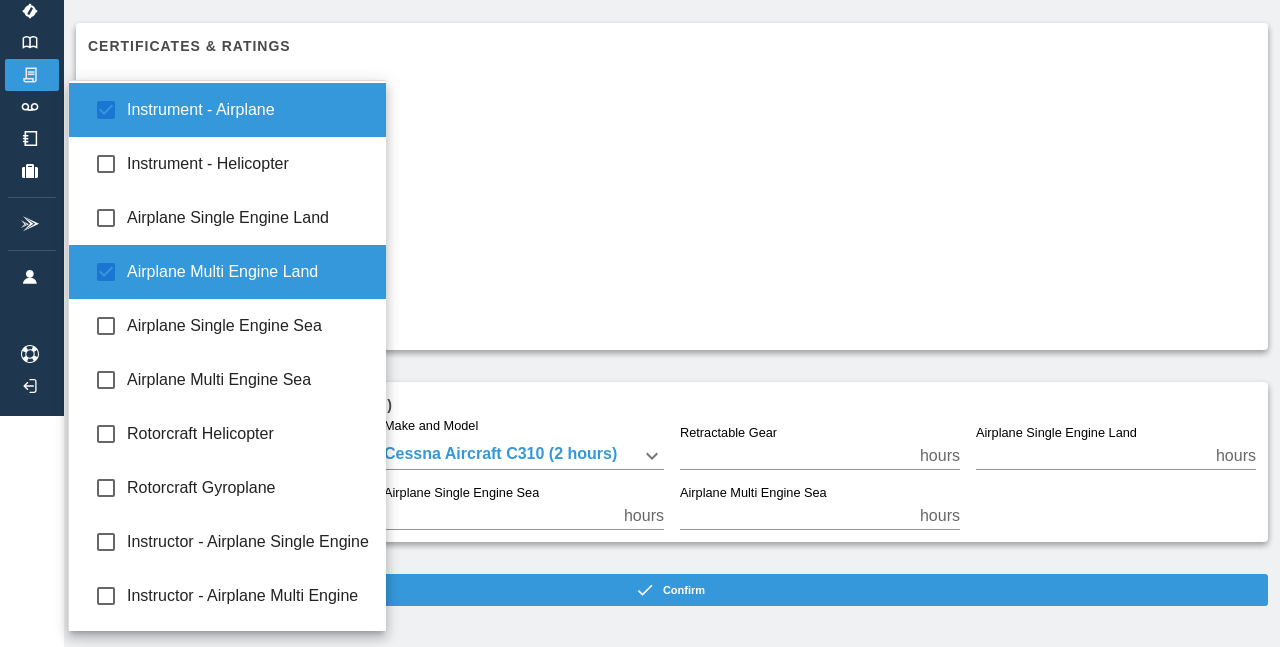 click on "**********" at bounding box center (640, 92) 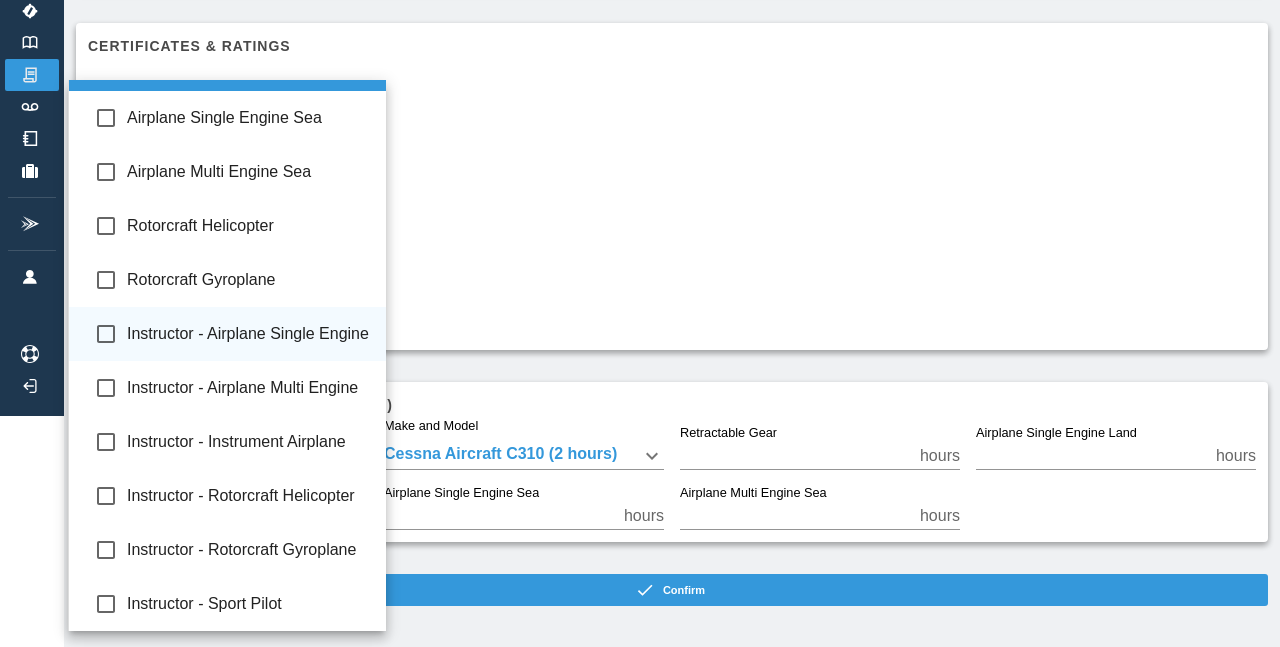 scroll, scrollTop: 208, scrollLeft: 0, axis: vertical 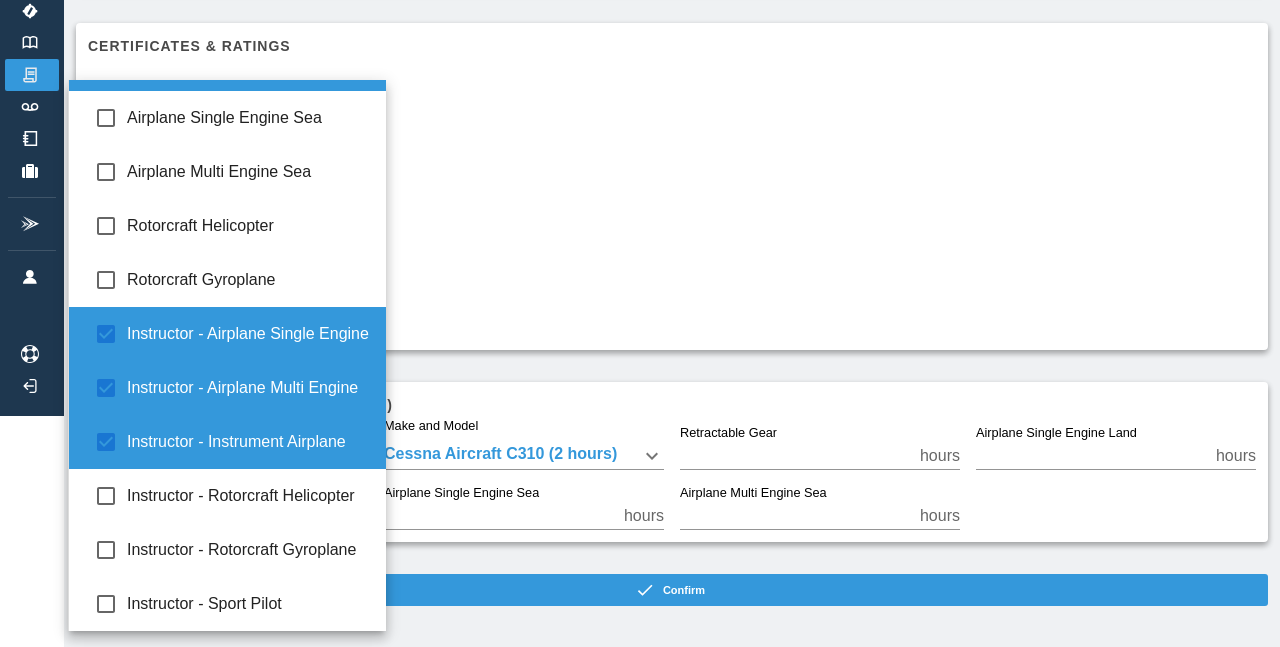click at bounding box center (640, 323) 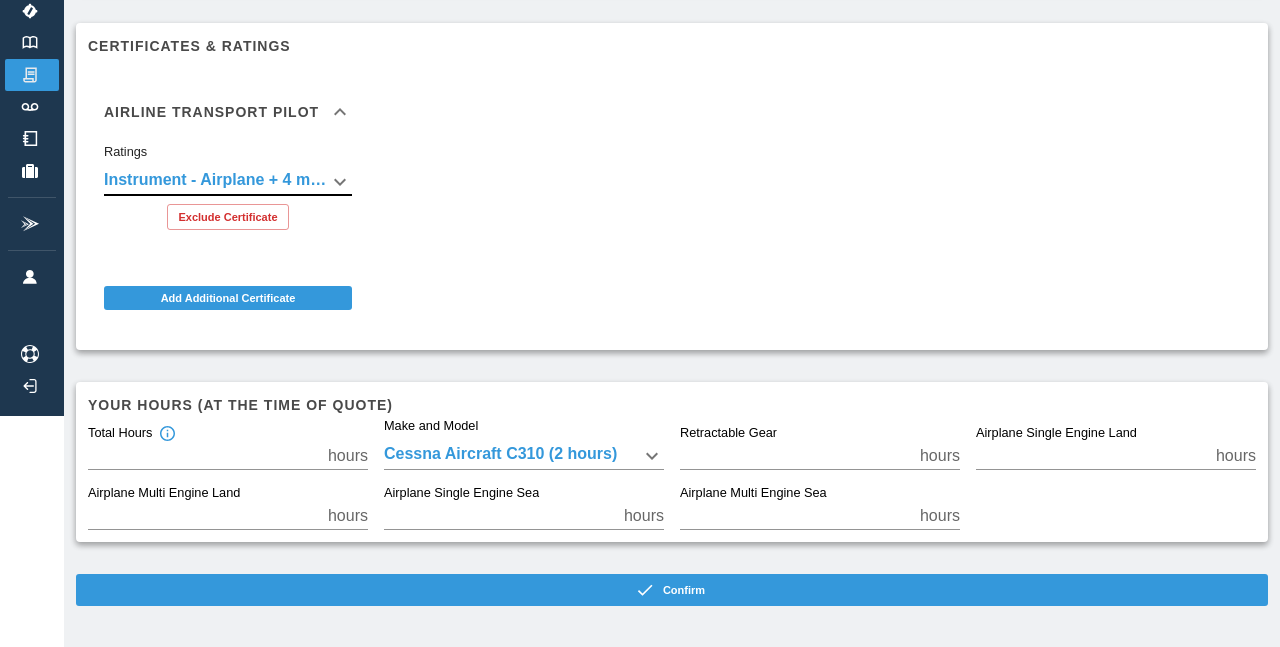 click 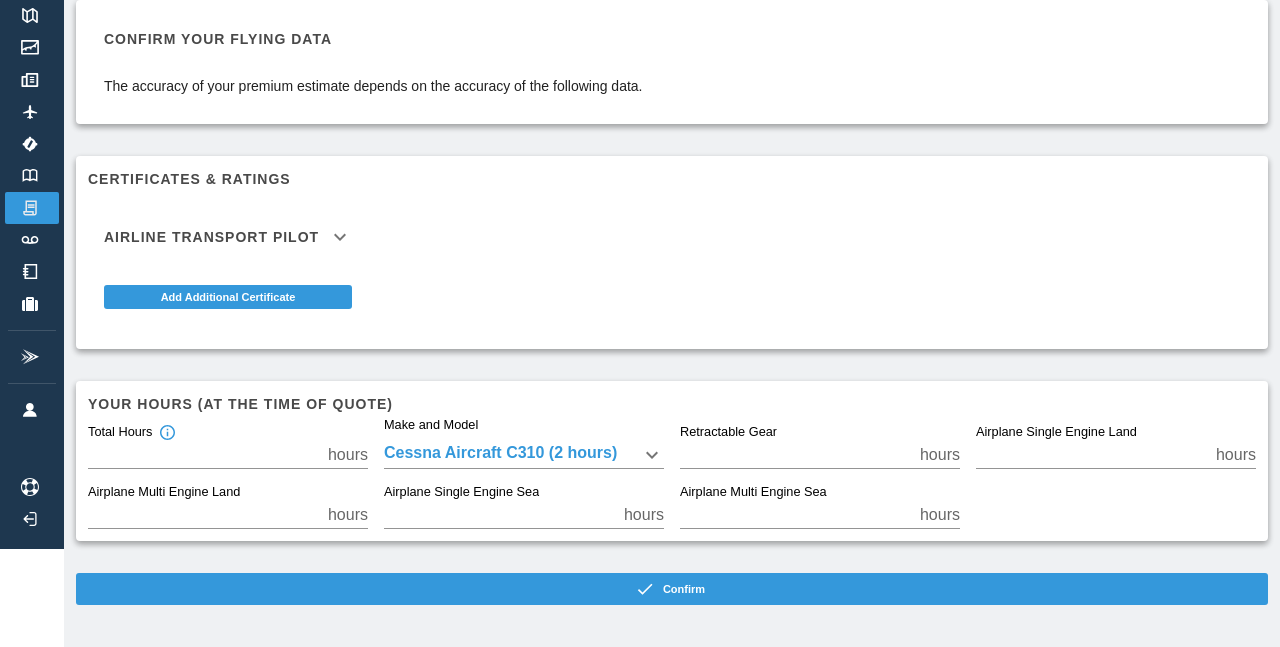 scroll, scrollTop: 97, scrollLeft: 0, axis: vertical 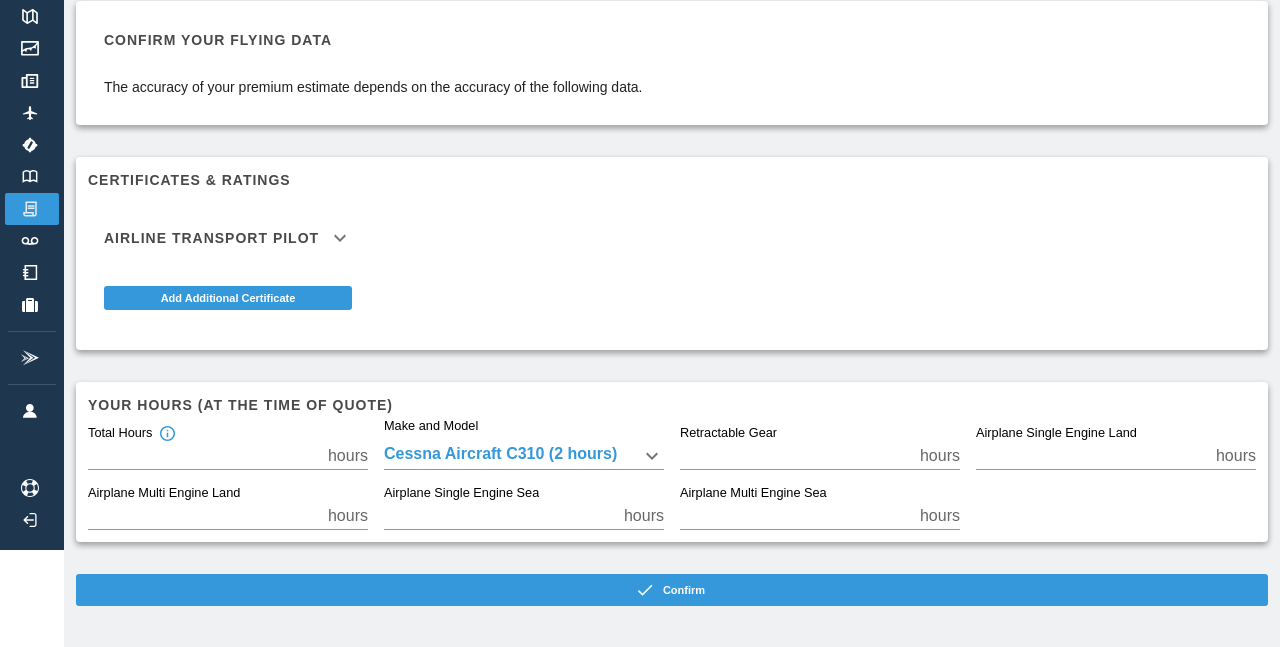 click 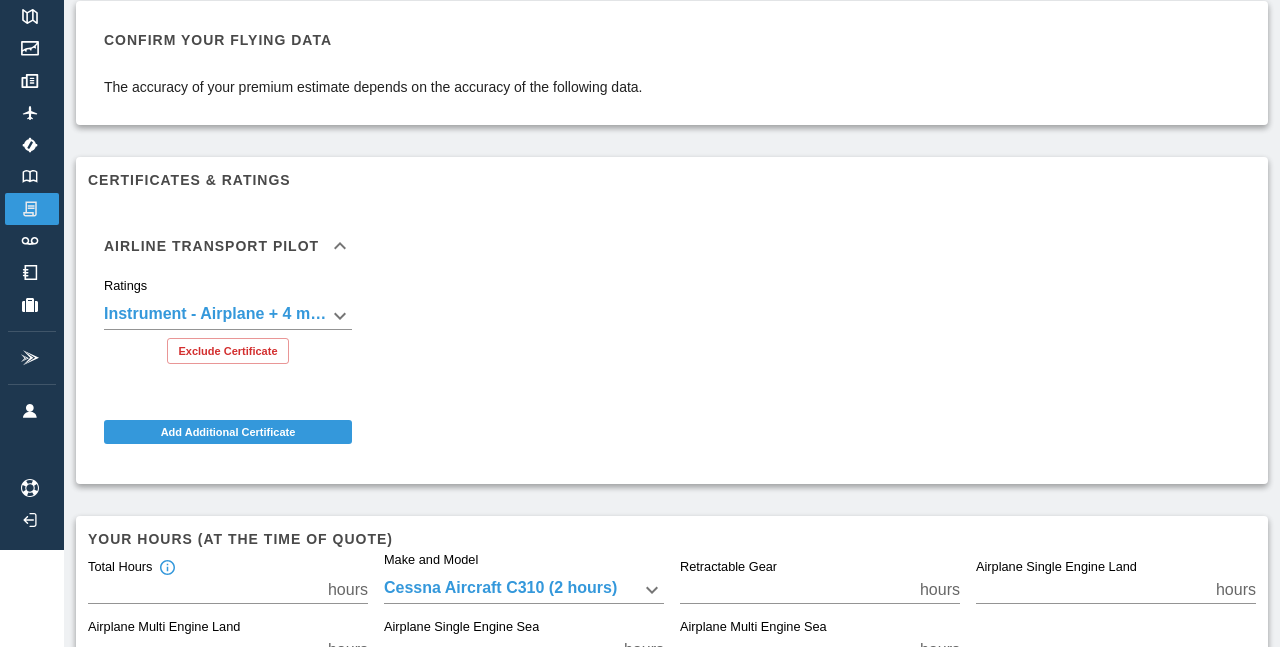 click on "**********" at bounding box center [640, 226] 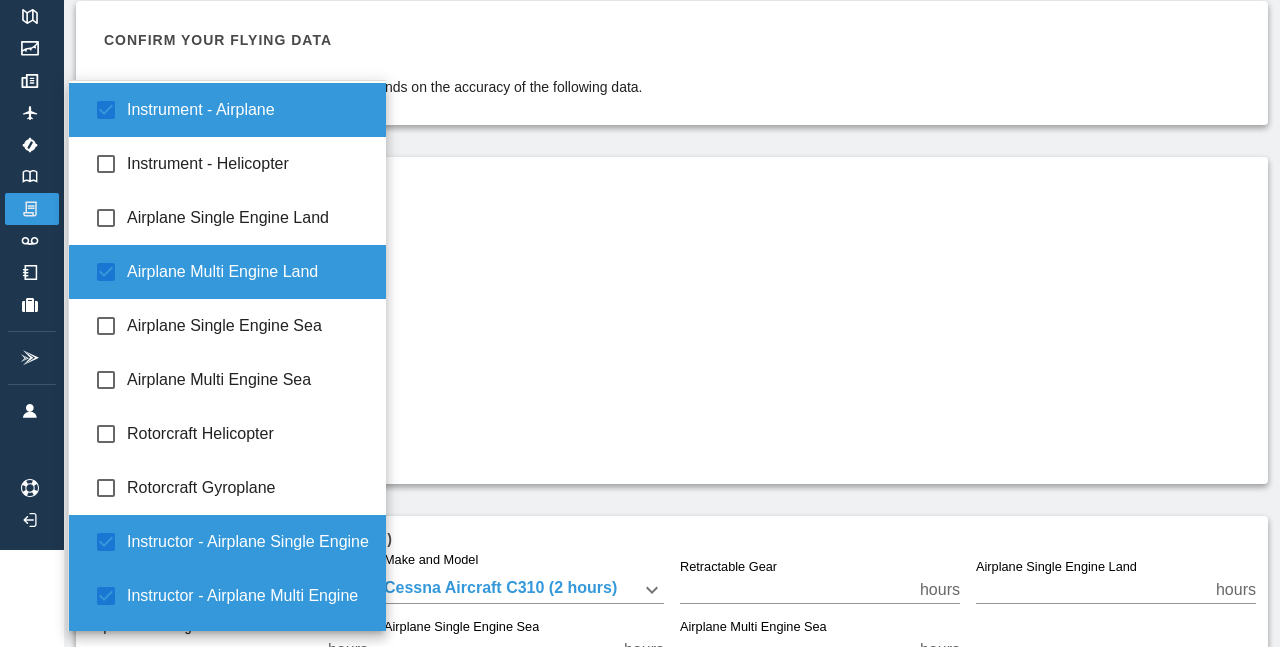 scroll, scrollTop: 46, scrollLeft: 0, axis: vertical 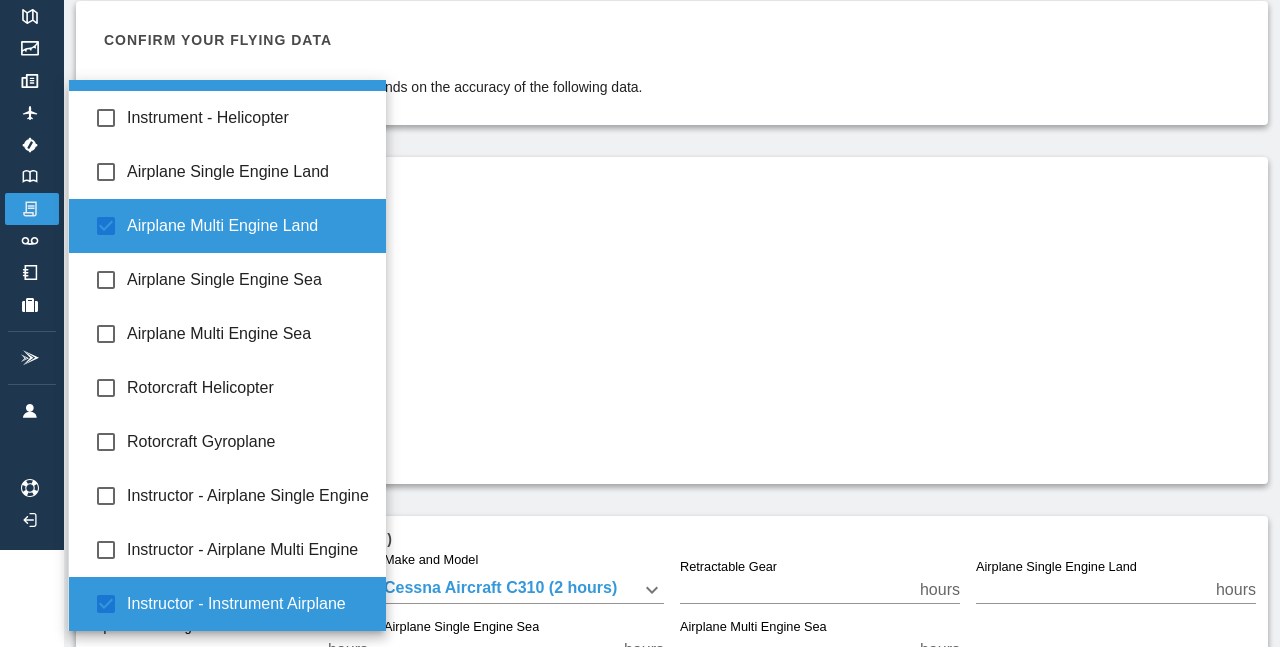 type on "**********" 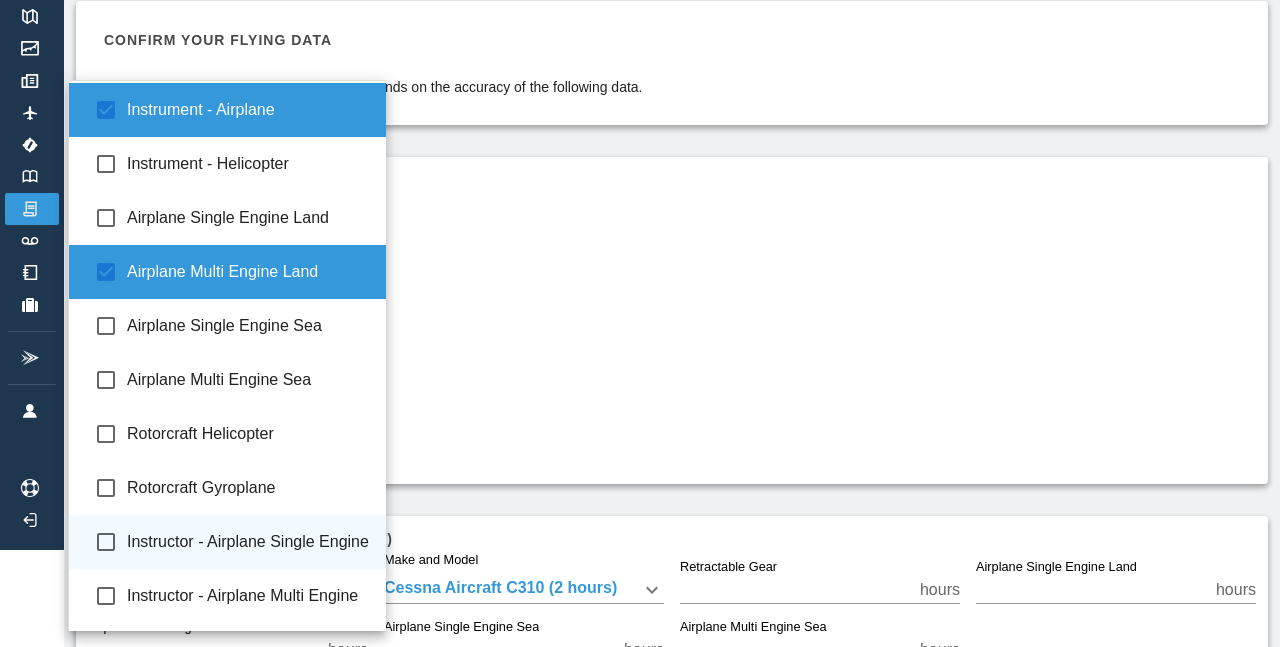 scroll, scrollTop: 0, scrollLeft: 0, axis: both 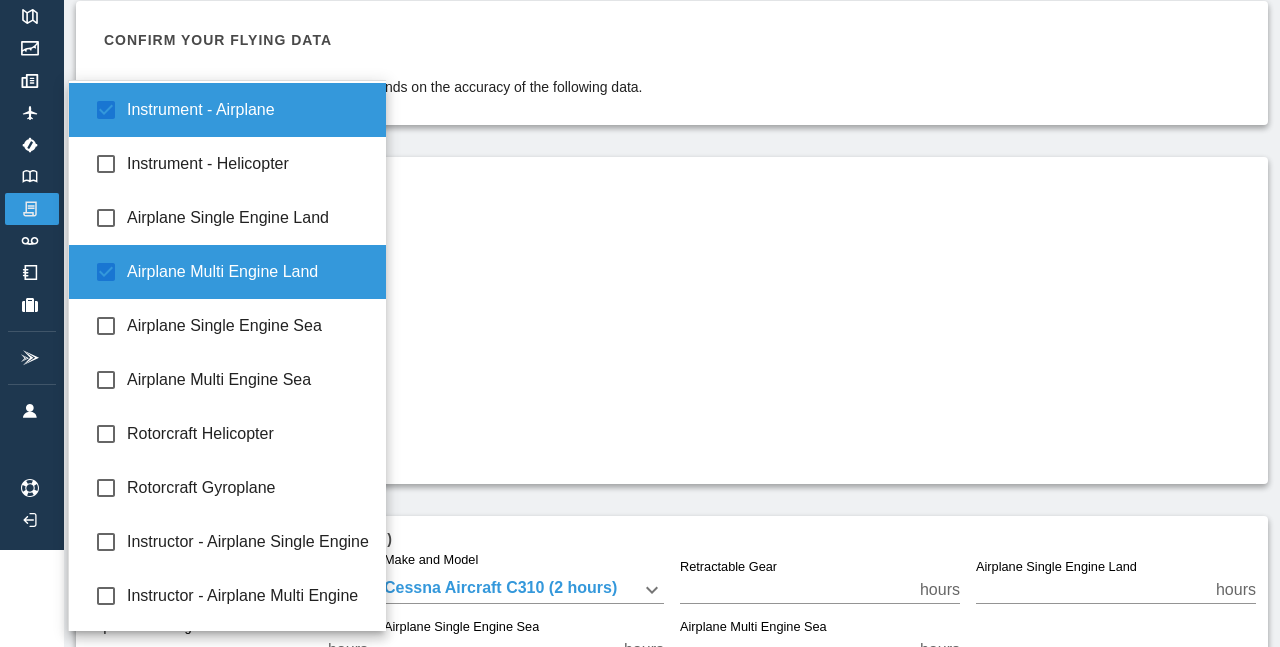 click at bounding box center [640, 323] 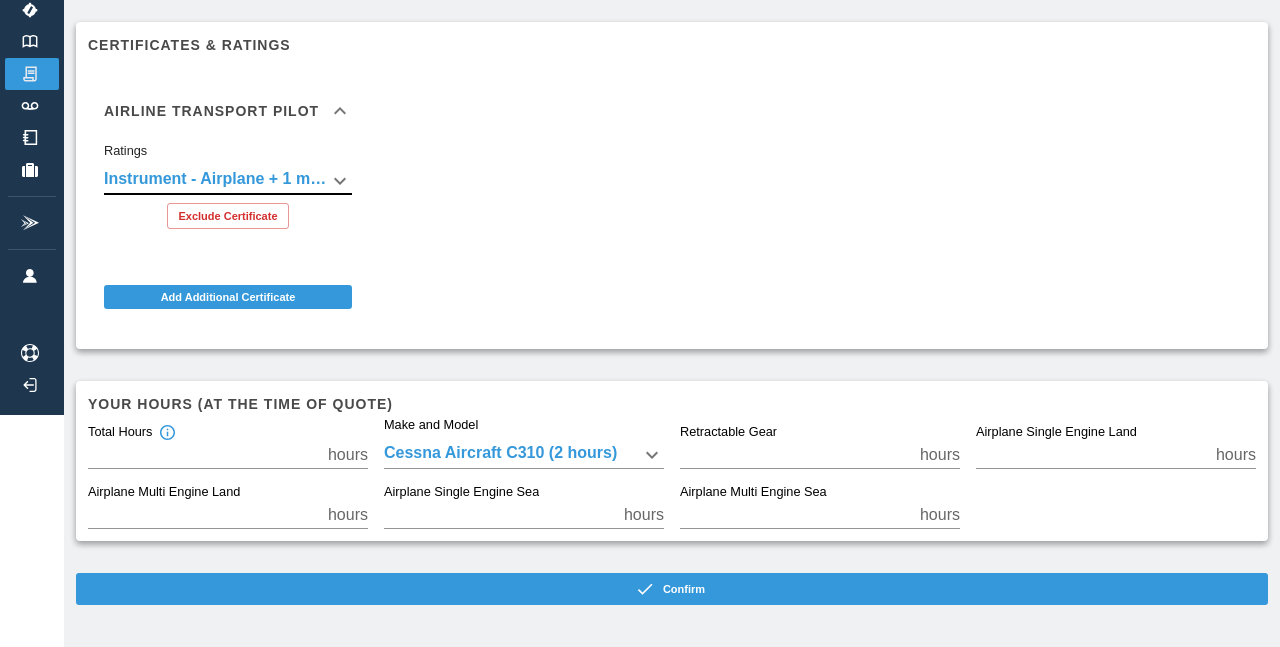 scroll, scrollTop: 231, scrollLeft: 0, axis: vertical 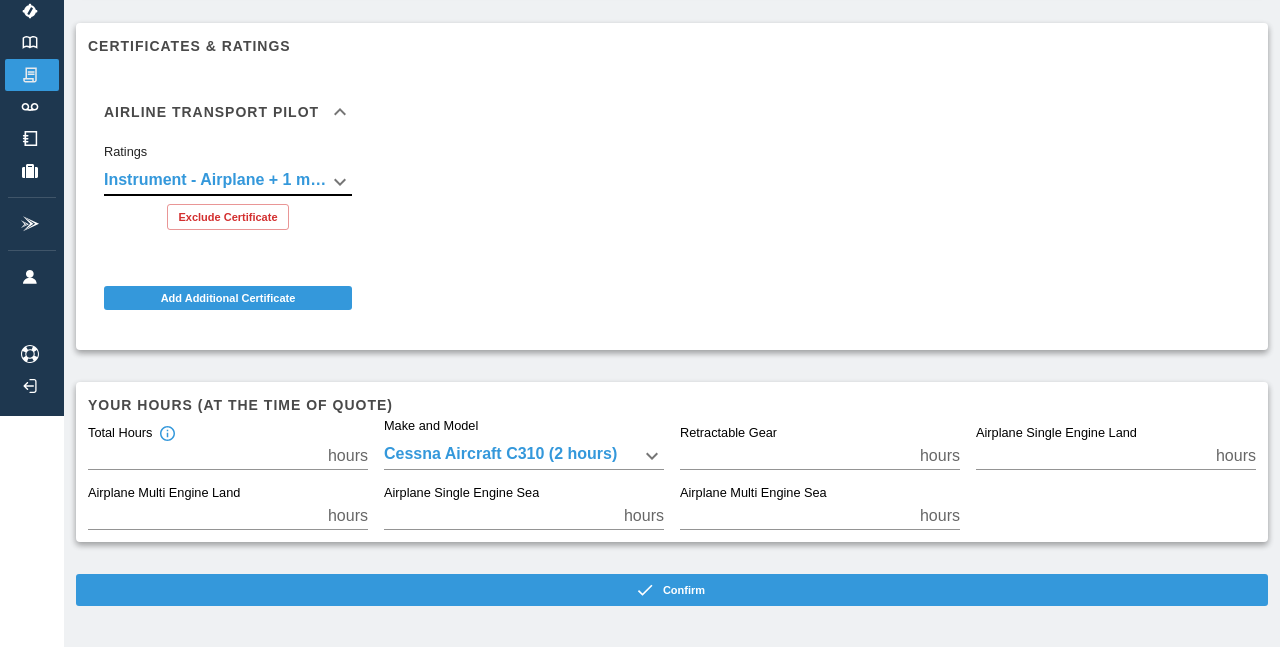 click on "**********" at bounding box center (640, 92) 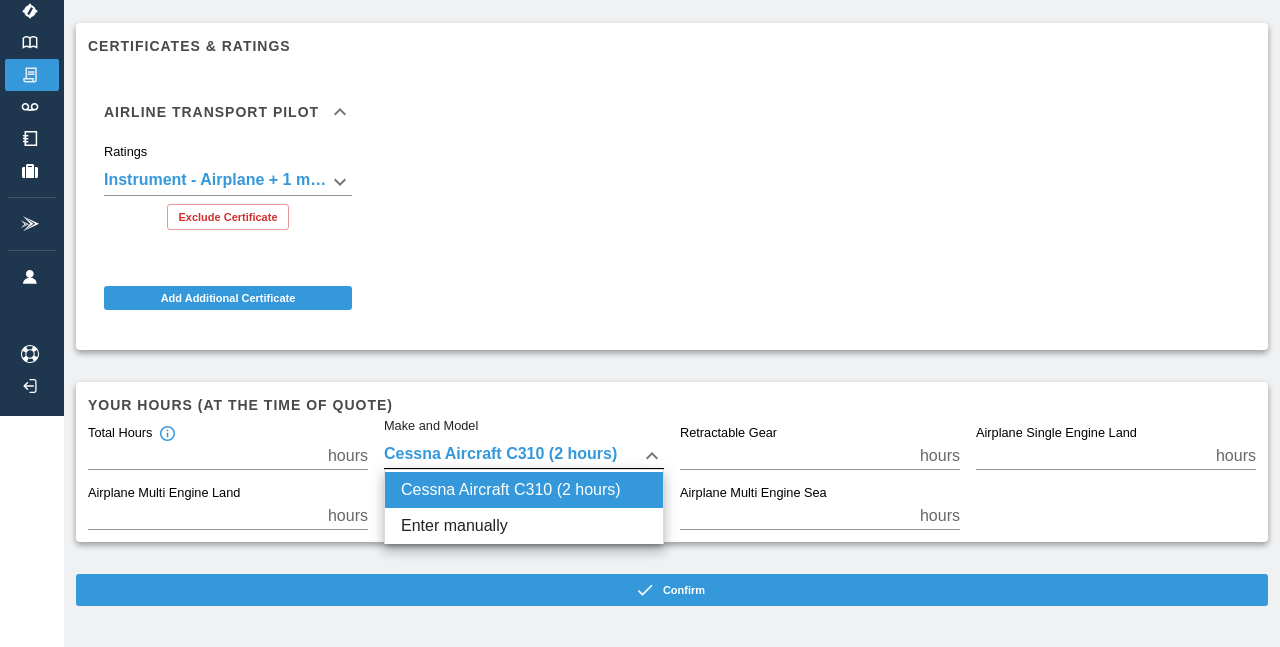 click at bounding box center (640, 323) 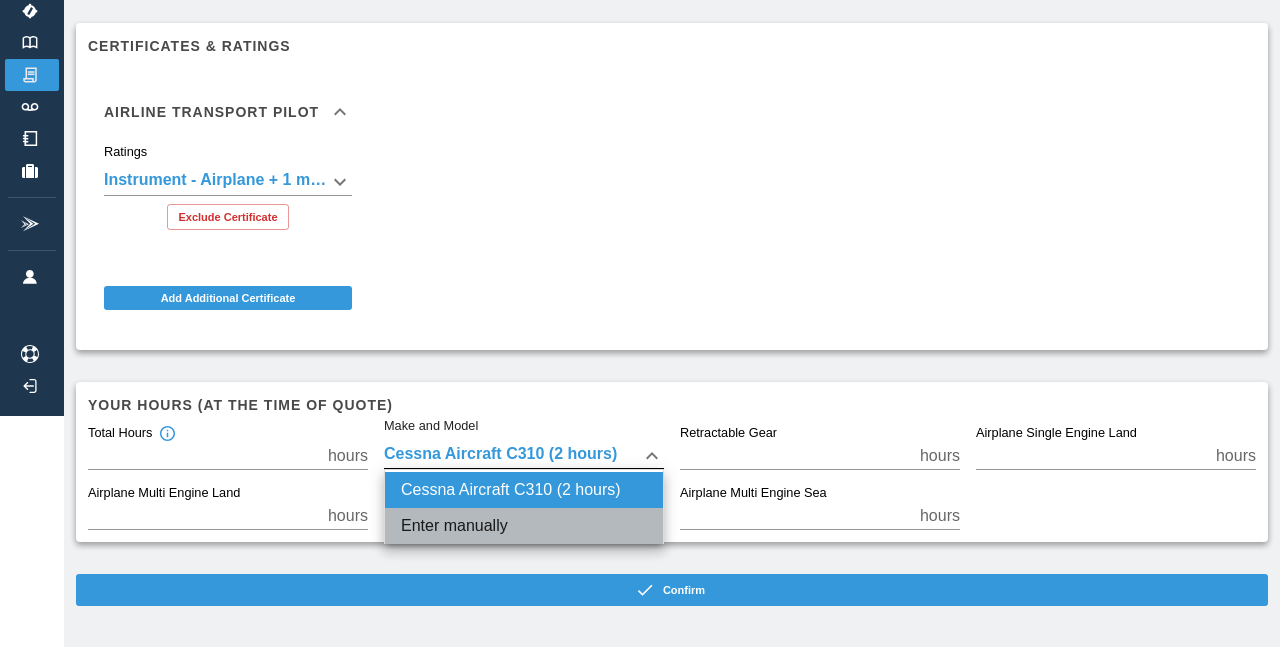 click on "Enter manually" at bounding box center [524, 526] 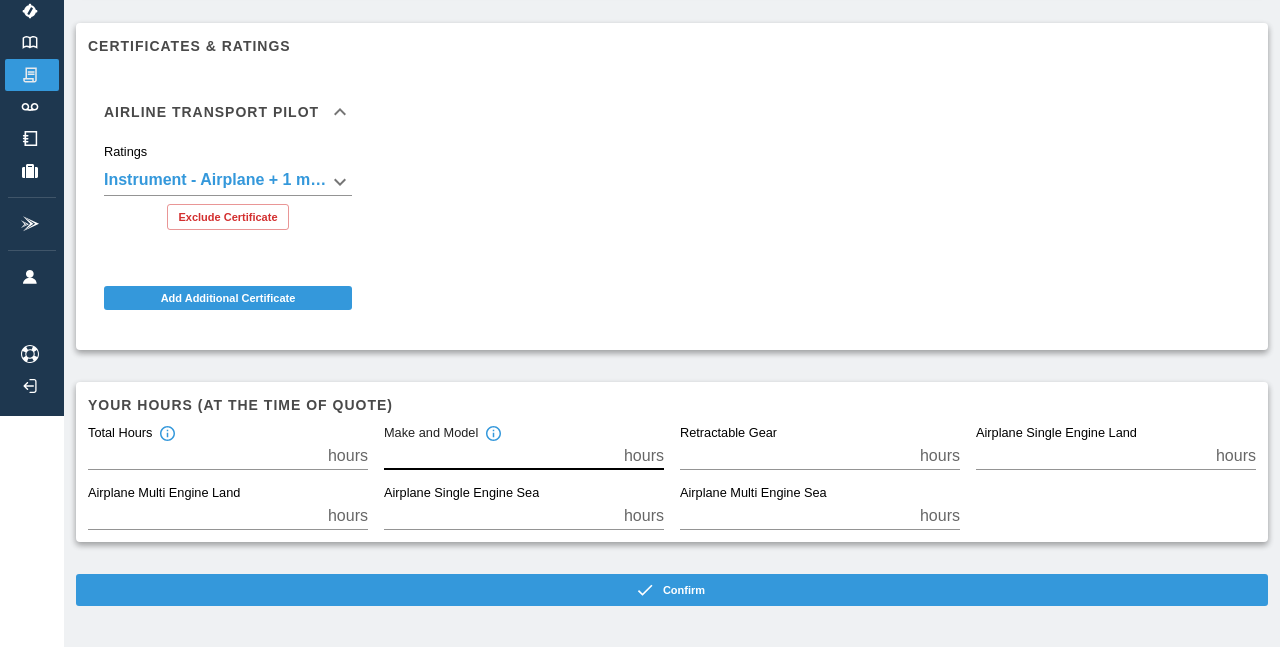 drag, startPoint x: 393, startPoint y: 455, endPoint x: 372, endPoint y: 451, distance: 21.377558 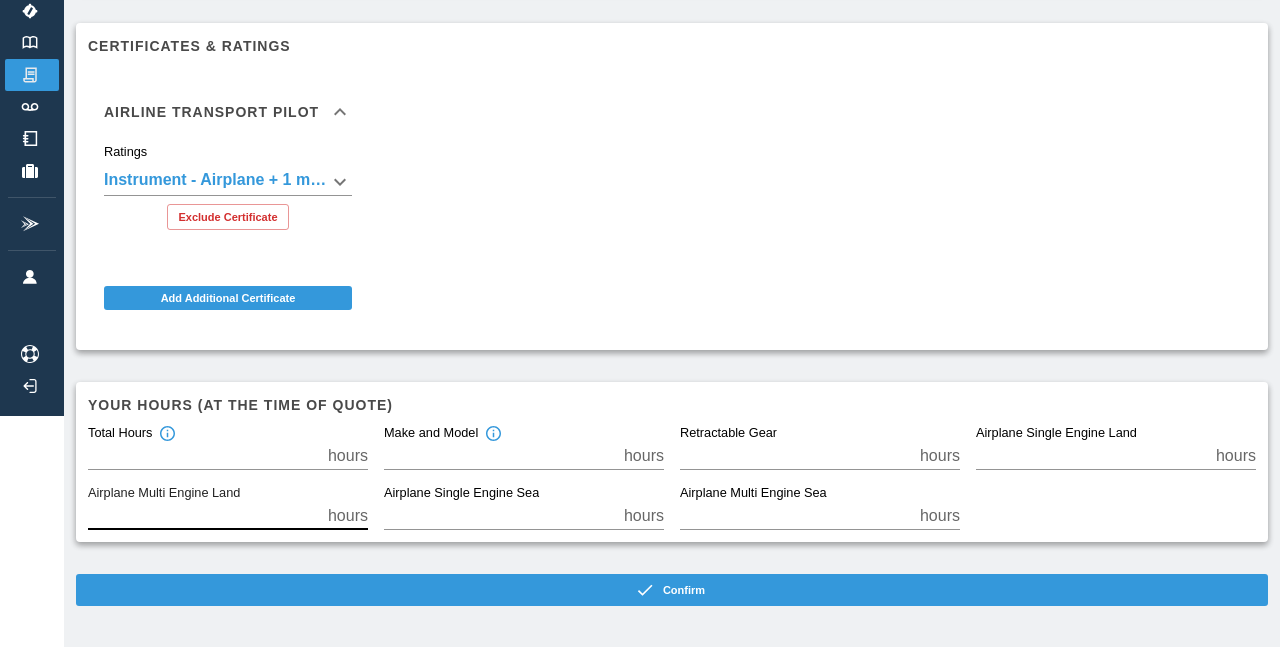 drag, startPoint x: 102, startPoint y: 518, endPoint x: 78, endPoint y: 515, distance: 24.186773 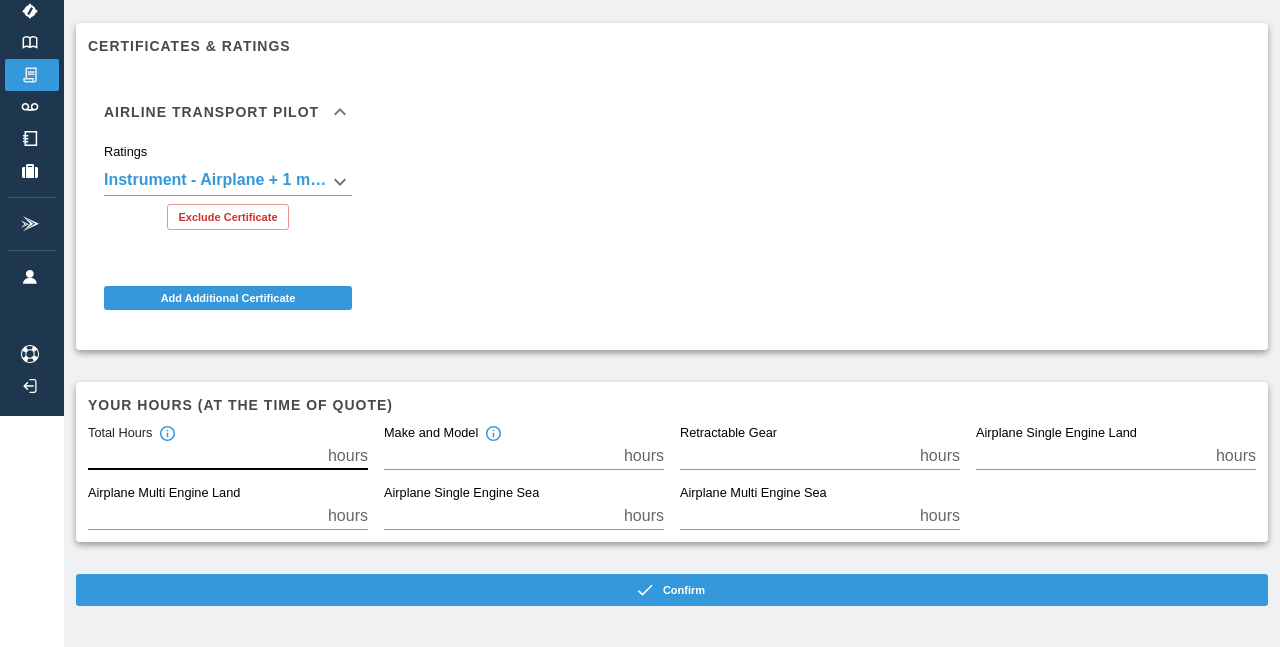 drag, startPoint x: 89, startPoint y: 451, endPoint x: 109, endPoint y: 451, distance: 20 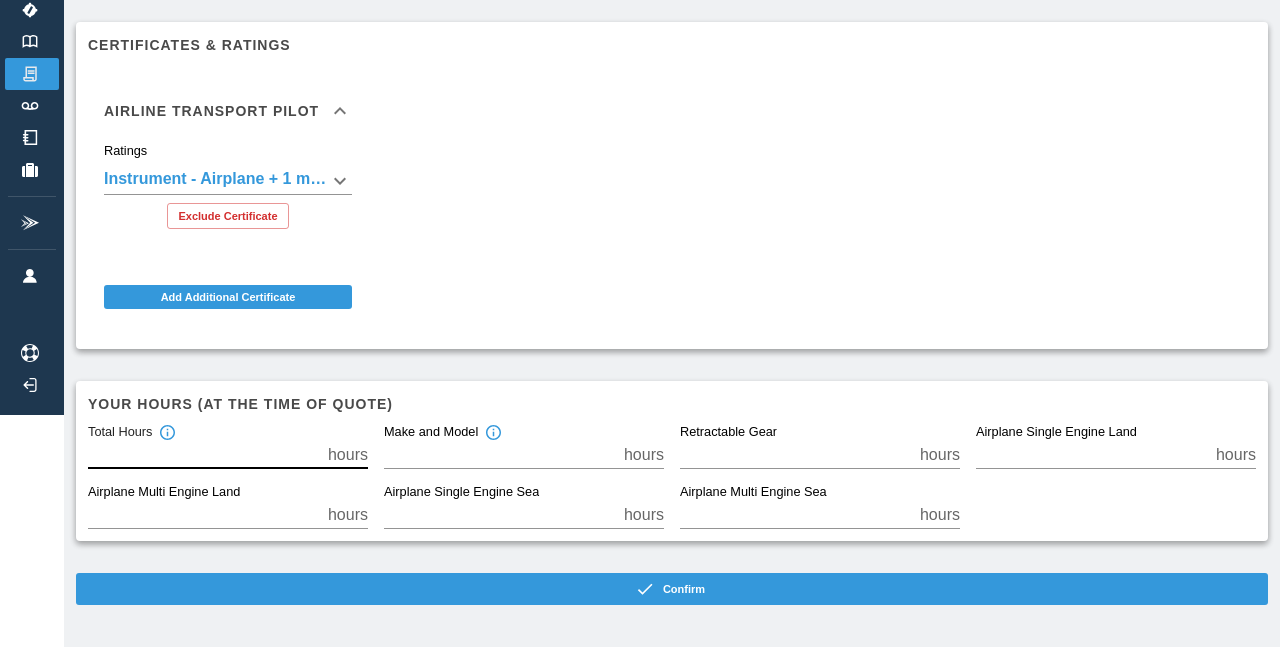 scroll, scrollTop: 231, scrollLeft: 0, axis: vertical 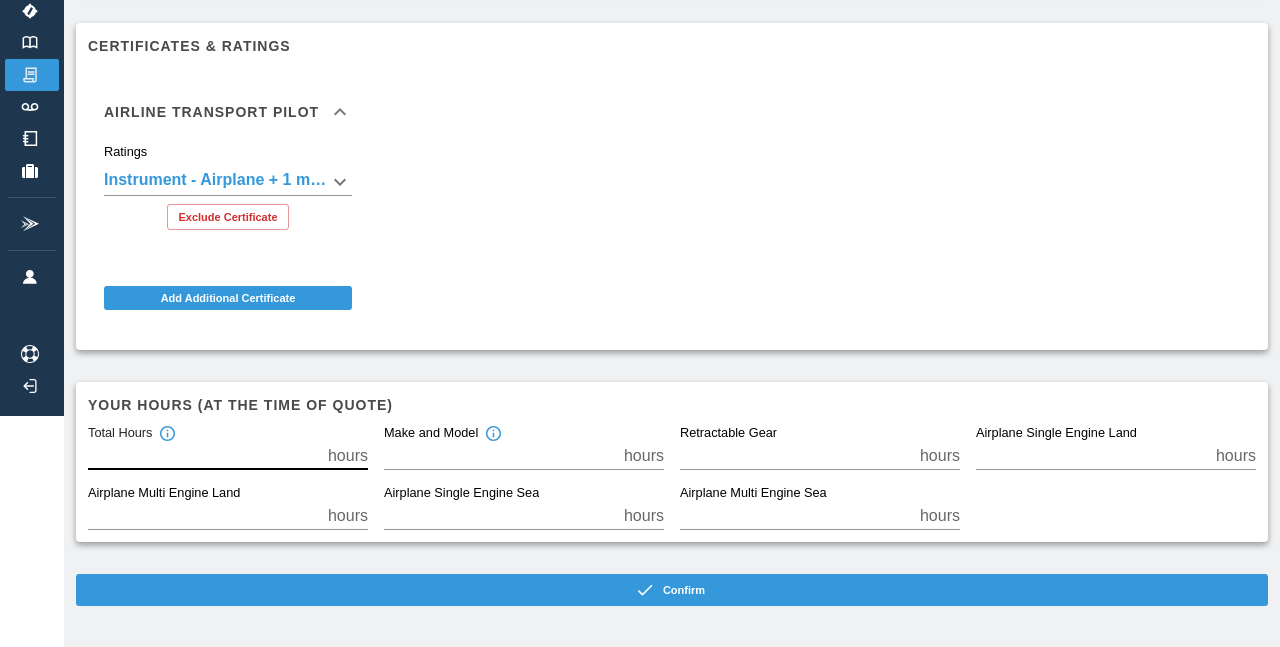 type on "*****" 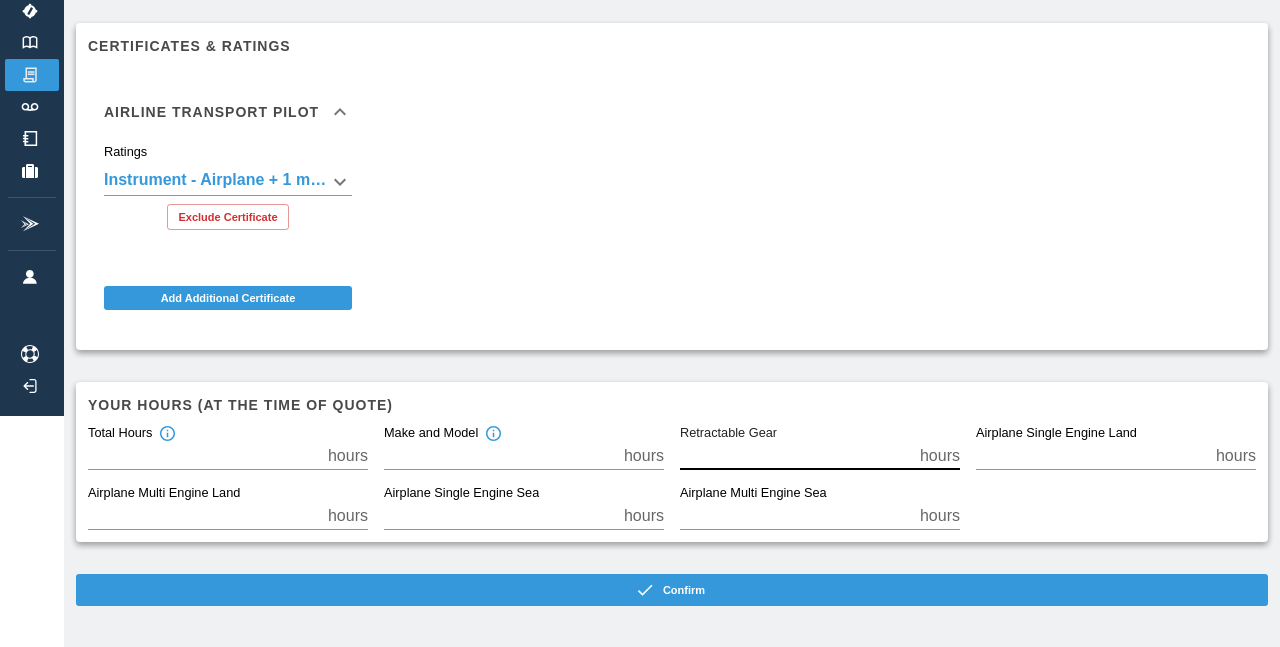 drag, startPoint x: 682, startPoint y: 455, endPoint x: 696, endPoint y: 455, distance: 14 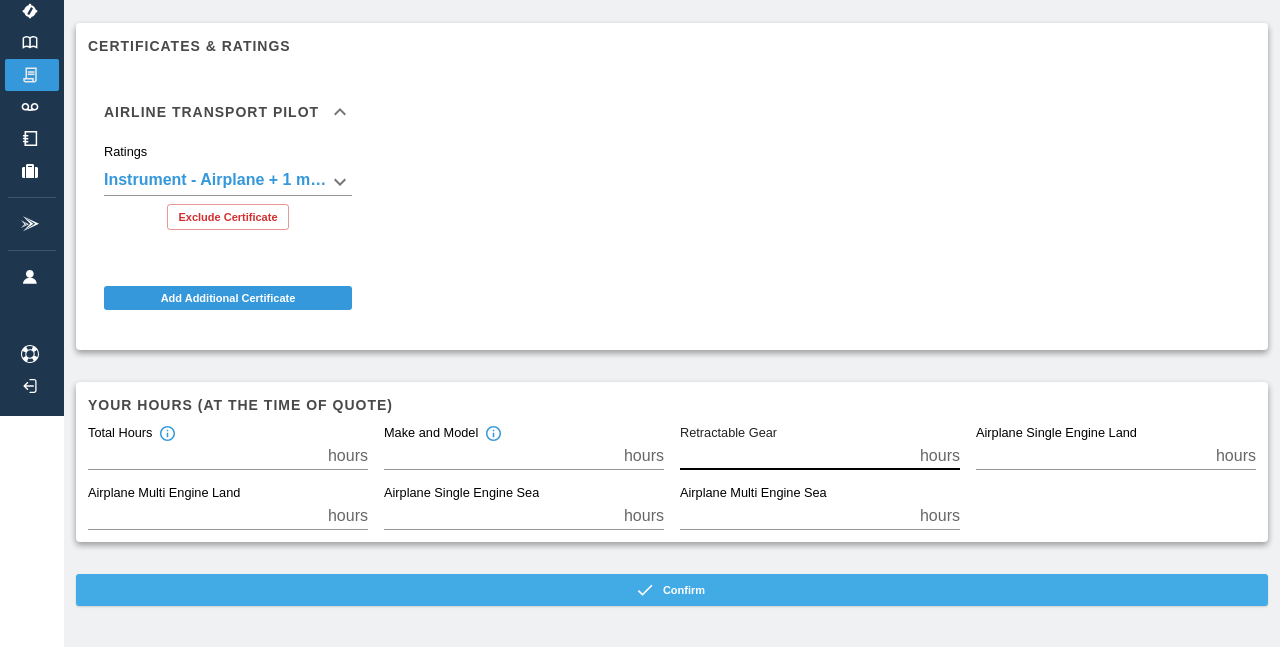 type on "*****" 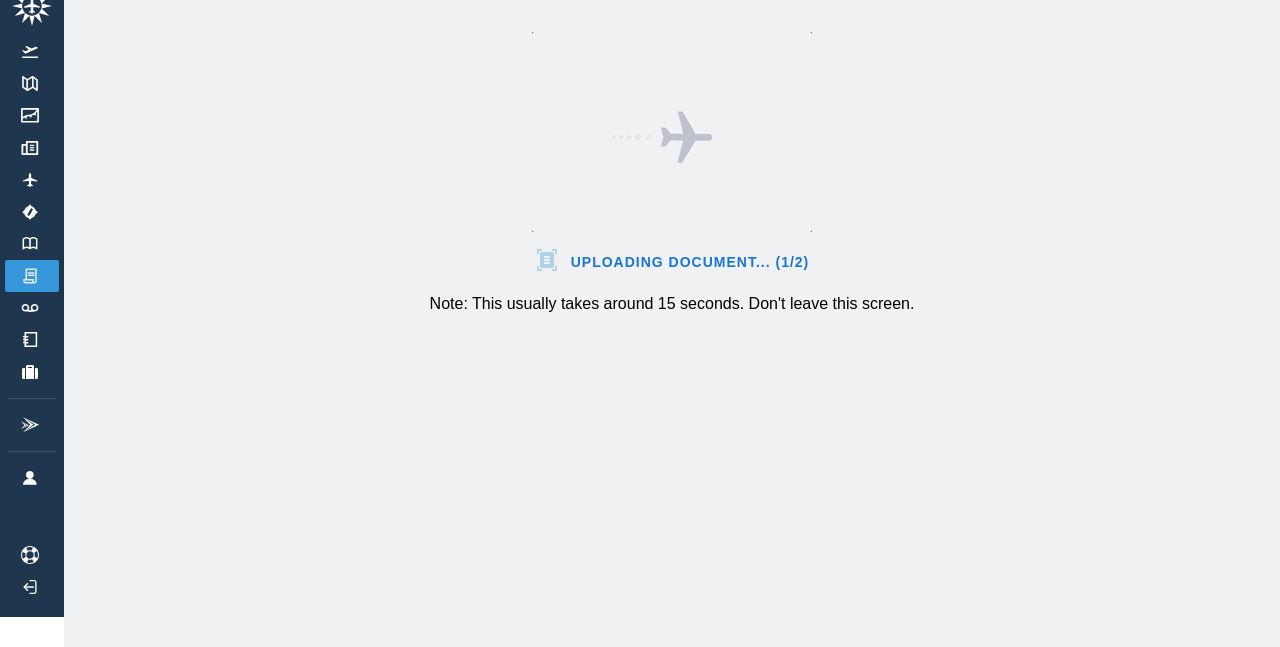 scroll, scrollTop: 30, scrollLeft: 0, axis: vertical 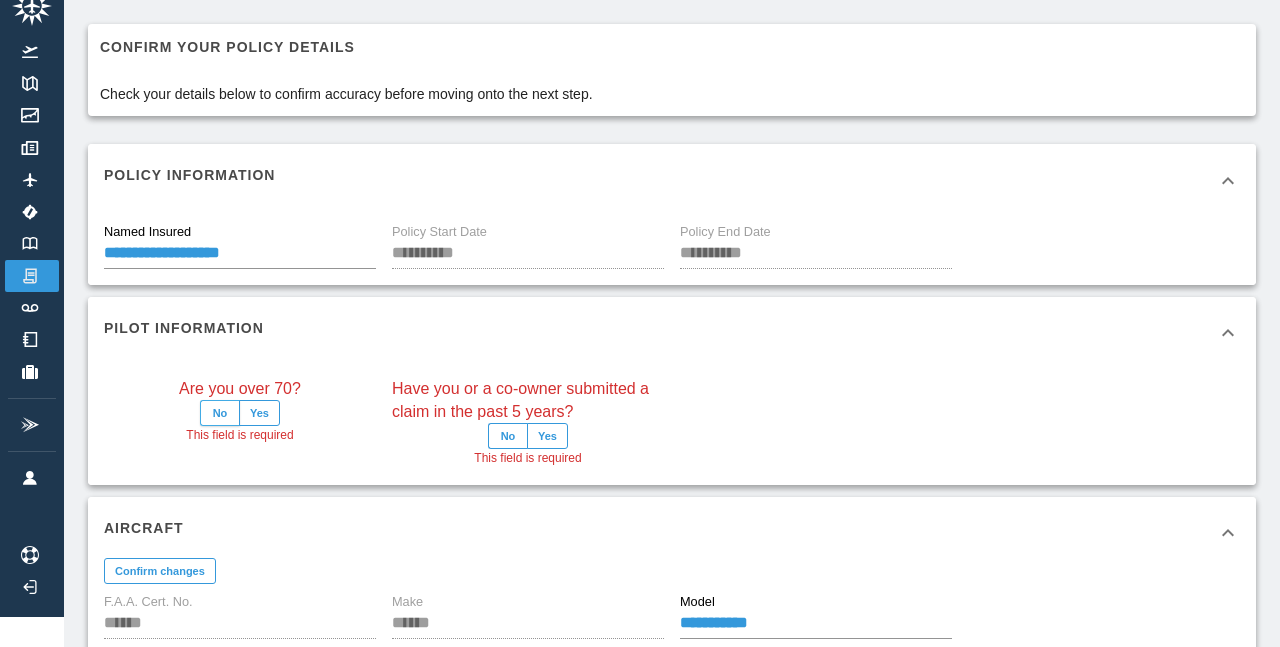 click on "No" at bounding box center (220, 413) 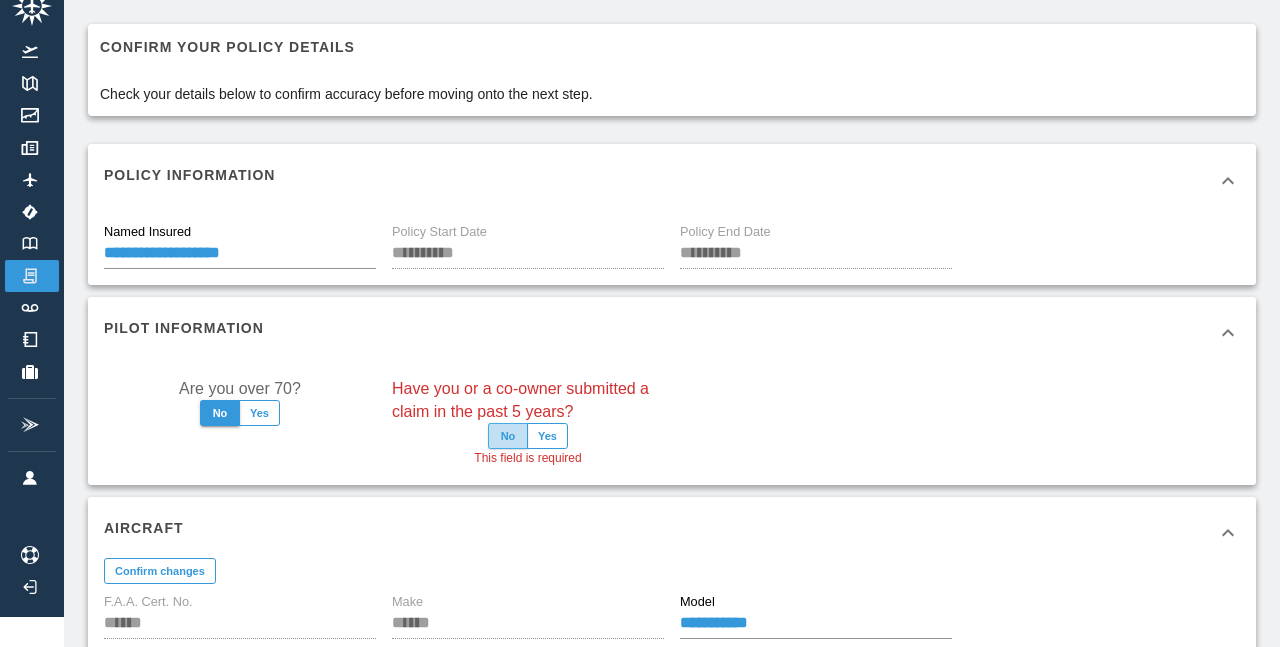 click on "No" at bounding box center [508, 436] 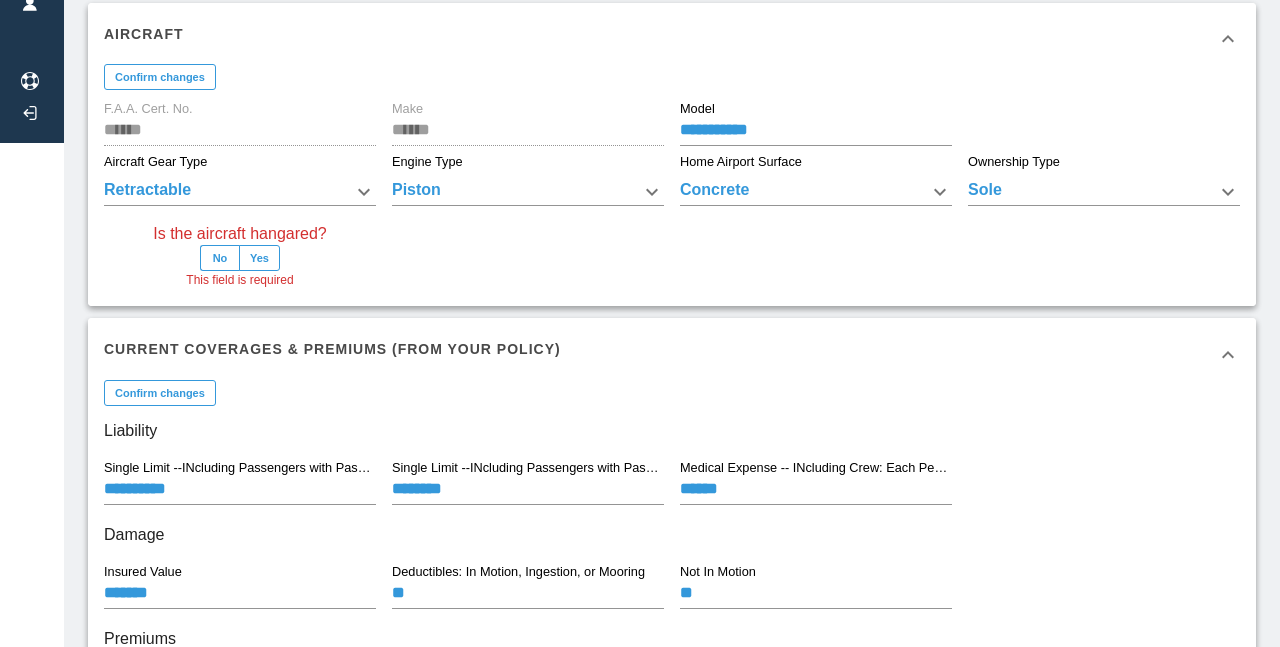 scroll, scrollTop: 503, scrollLeft: 0, axis: vertical 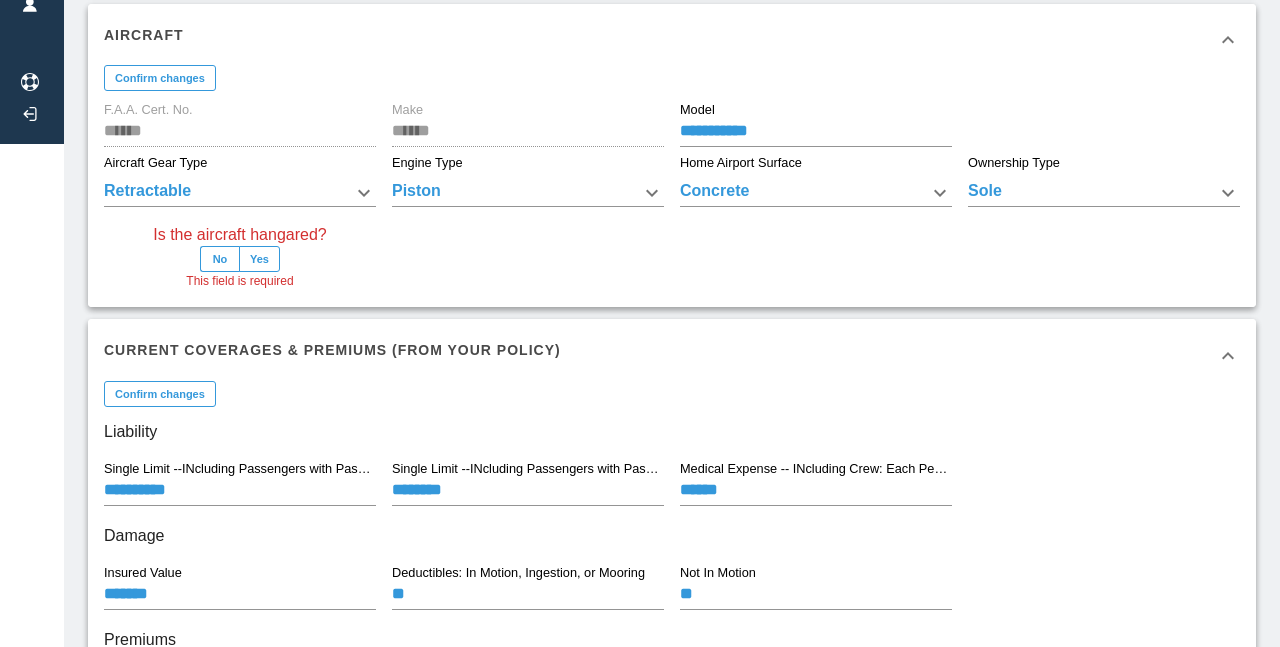 click on "**********" at bounding box center (640, -180) 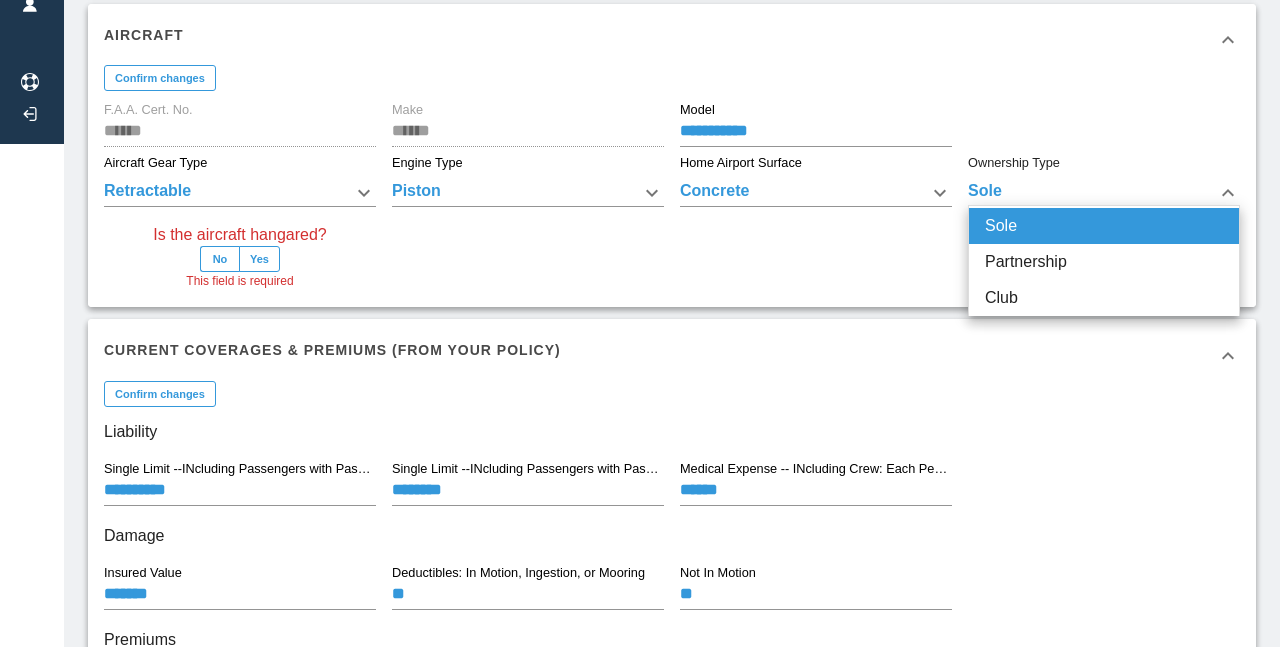 click at bounding box center (640, 323) 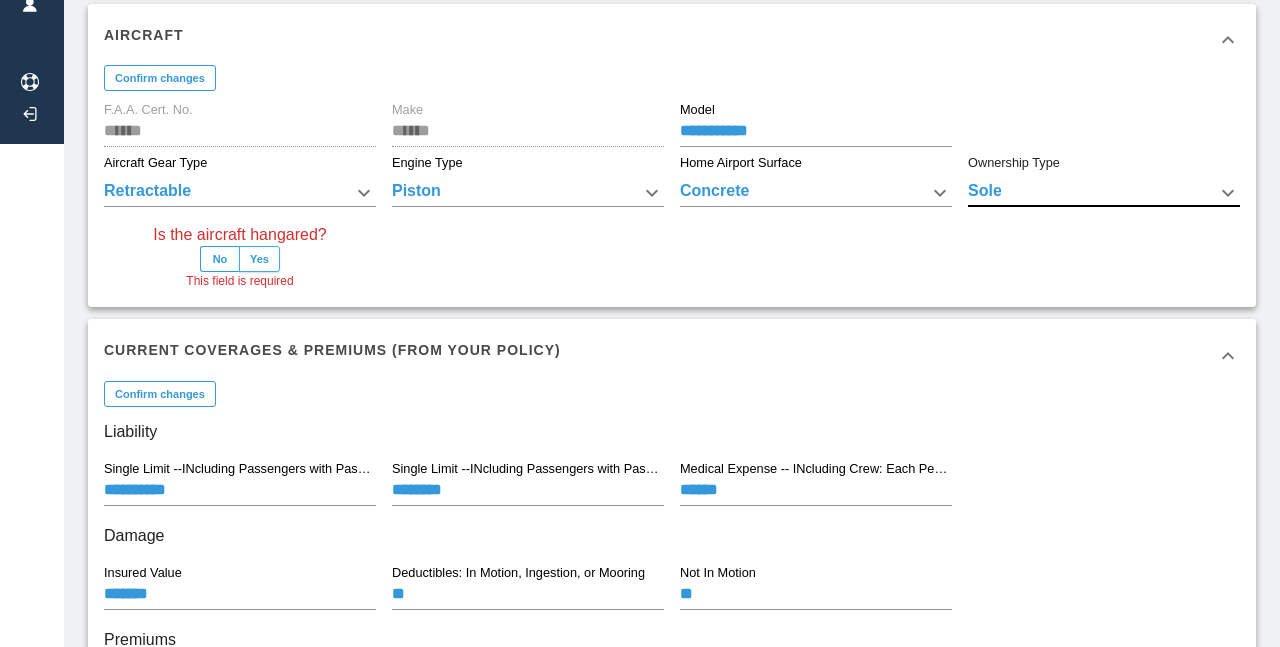 click on "Yes" at bounding box center [259, 259] 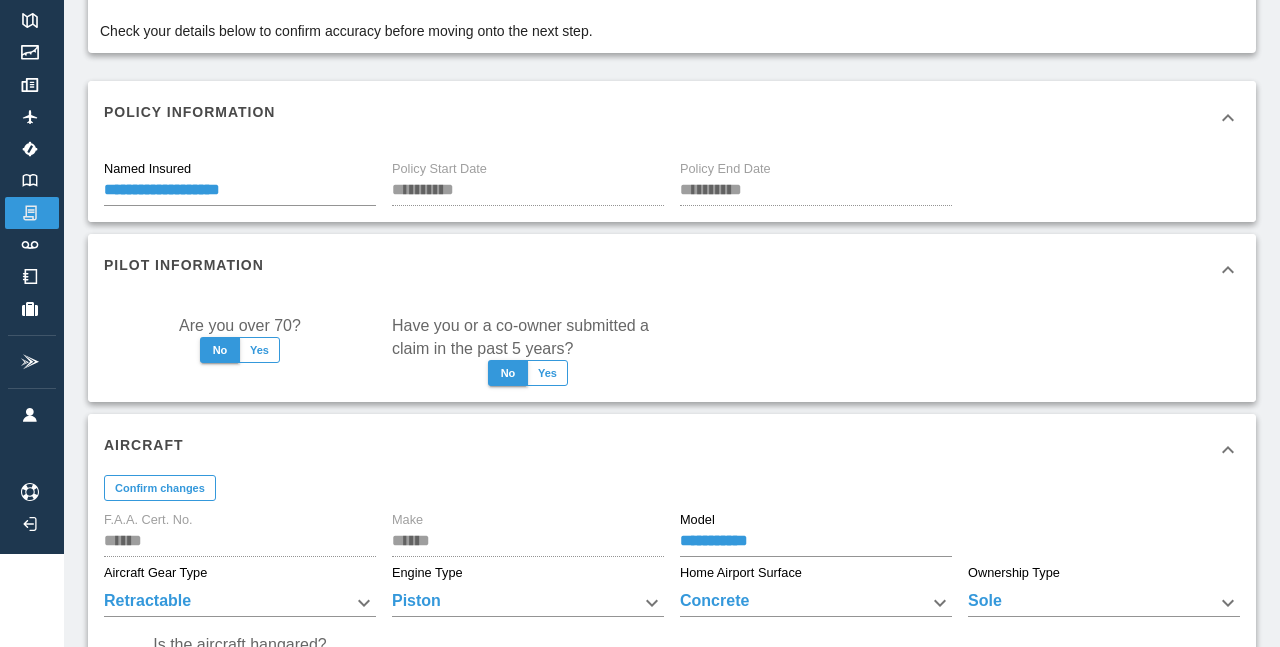 scroll, scrollTop: 99, scrollLeft: 0, axis: vertical 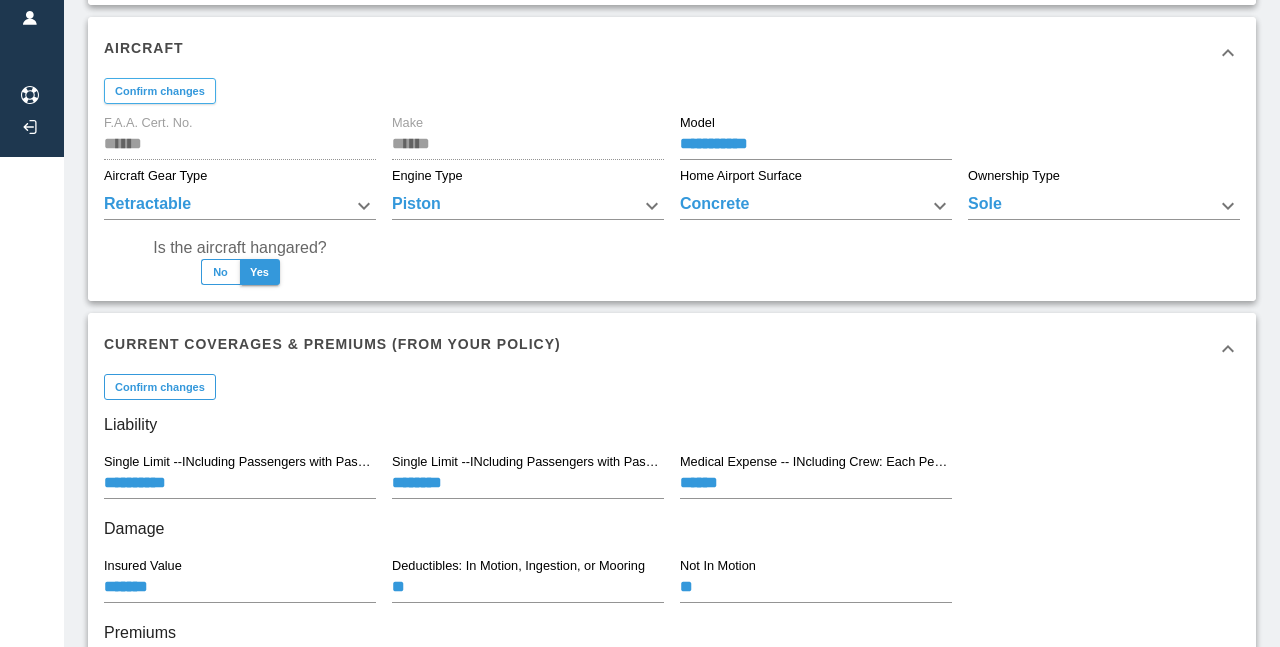 click on "Confirm changes" at bounding box center (160, 91) 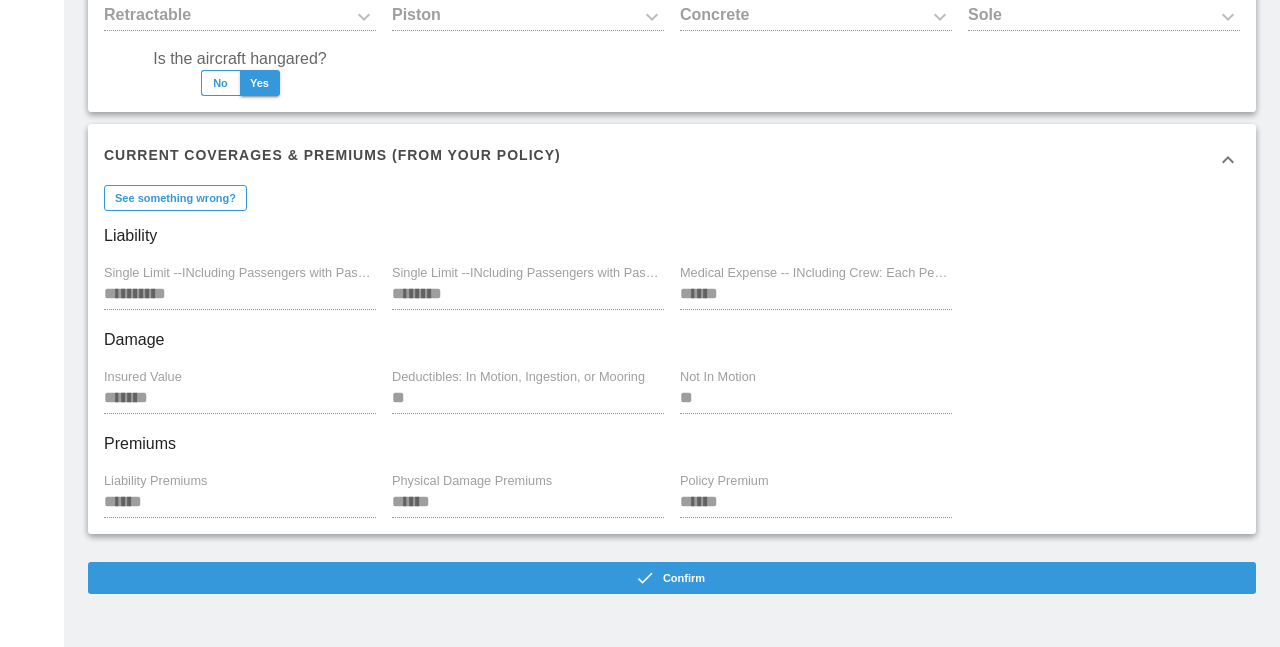 scroll, scrollTop: 678, scrollLeft: 0, axis: vertical 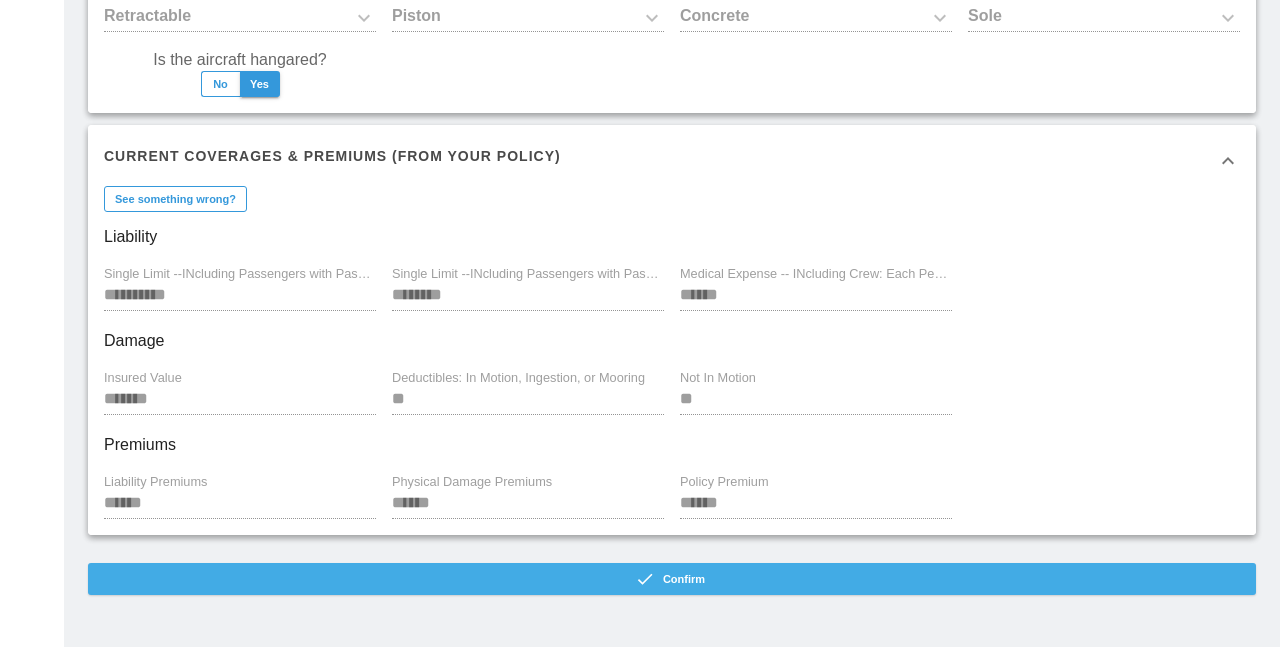 click on "Confirm" at bounding box center (672, 579) 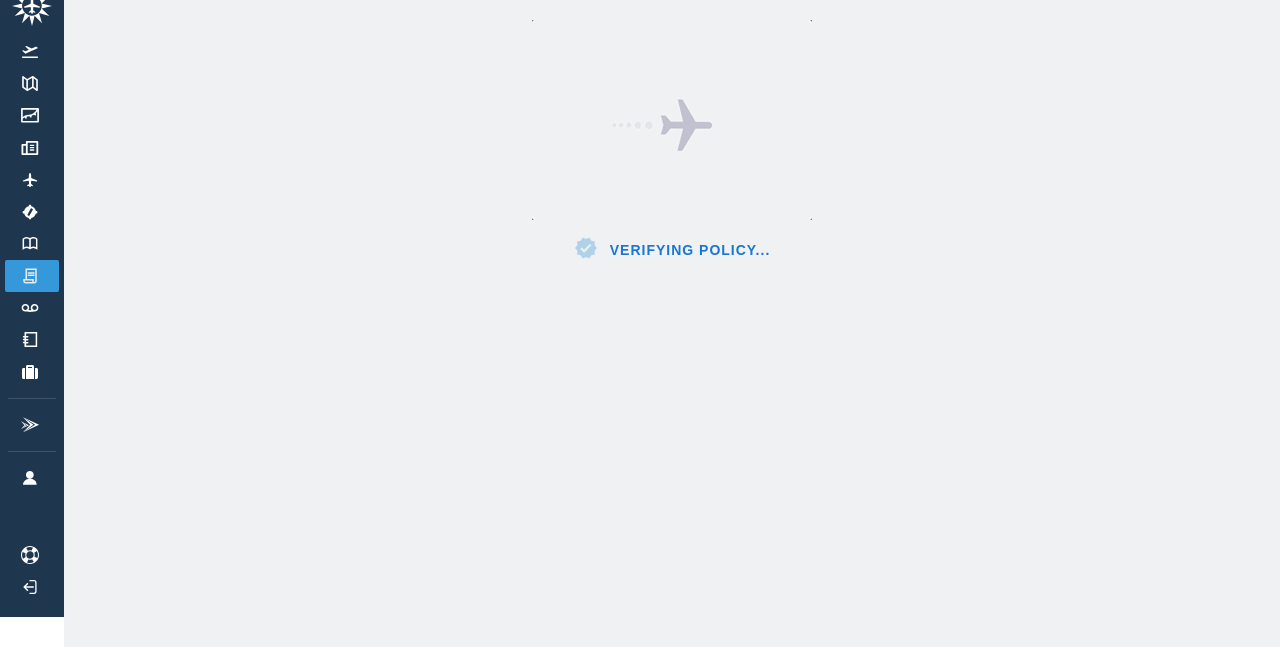 scroll, scrollTop: 30, scrollLeft: 0, axis: vertical 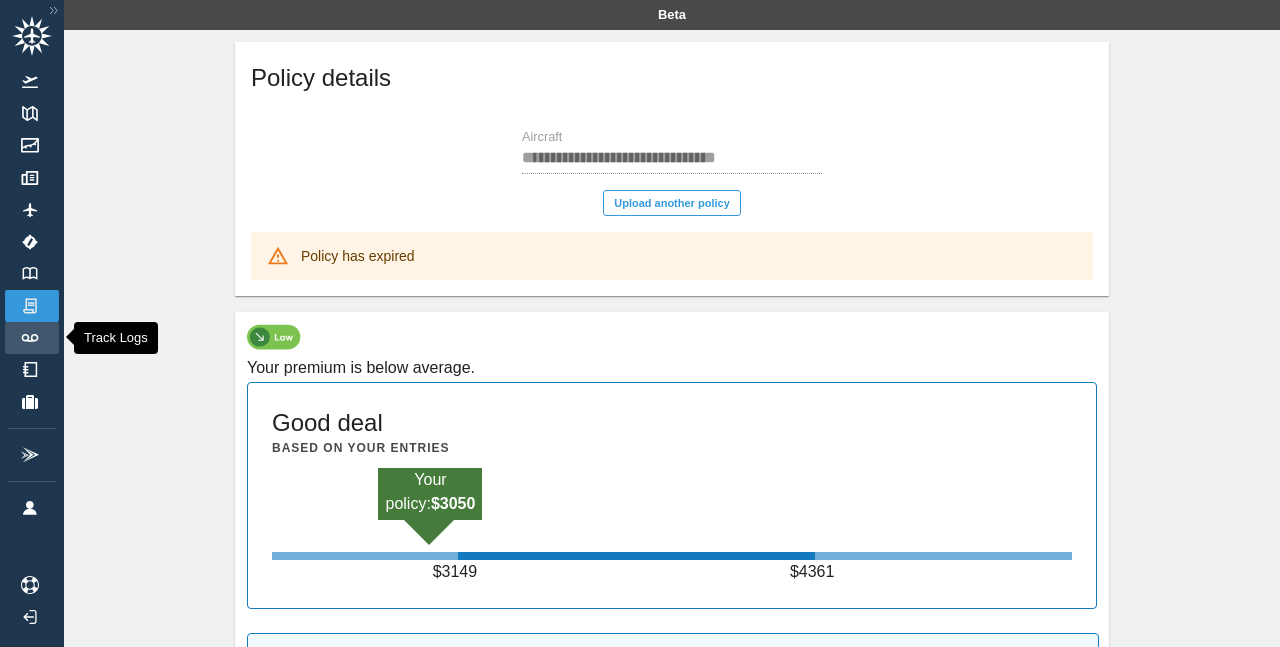 click at bounding box center [30, 338] 